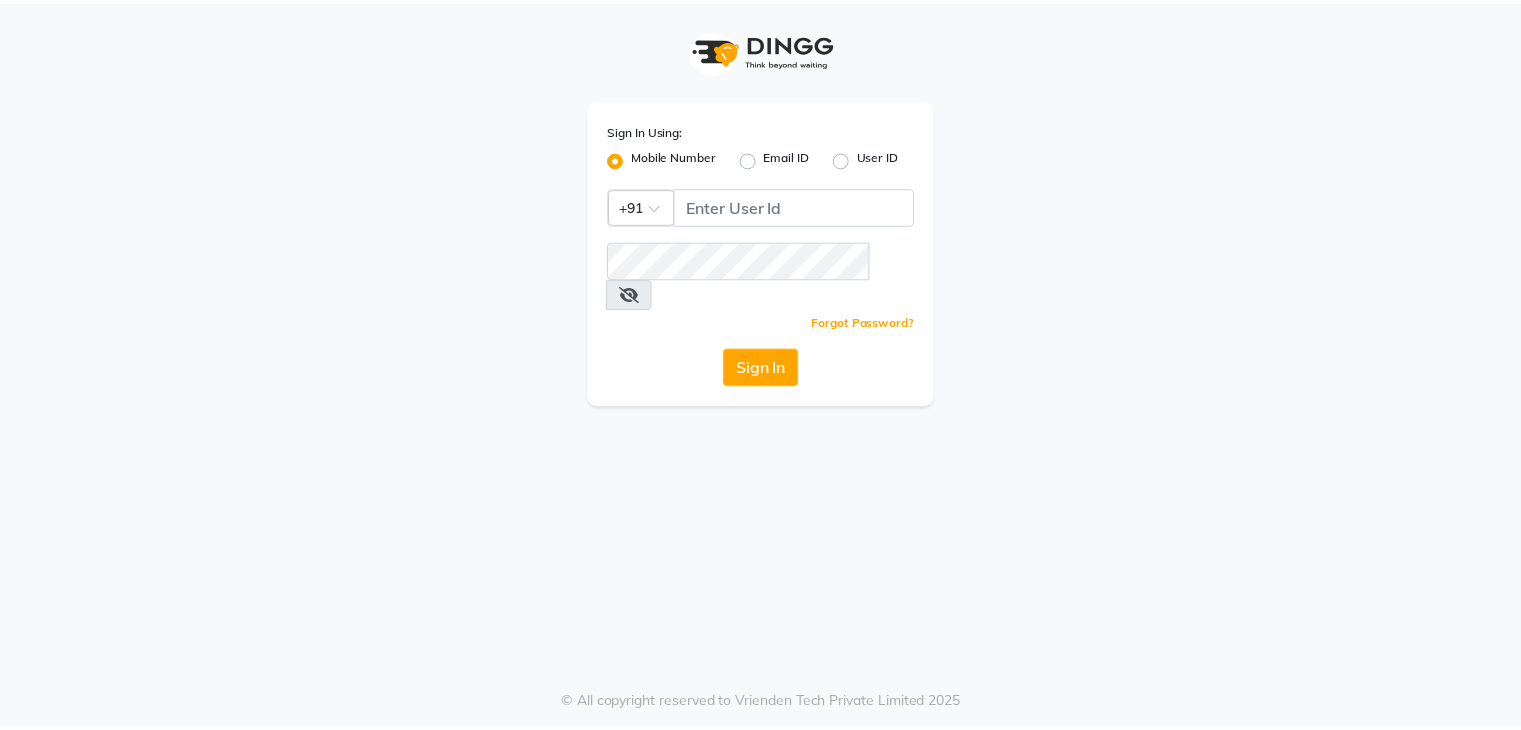 scroll, scrollTop: 0, scrollLeft: 0, axis: both 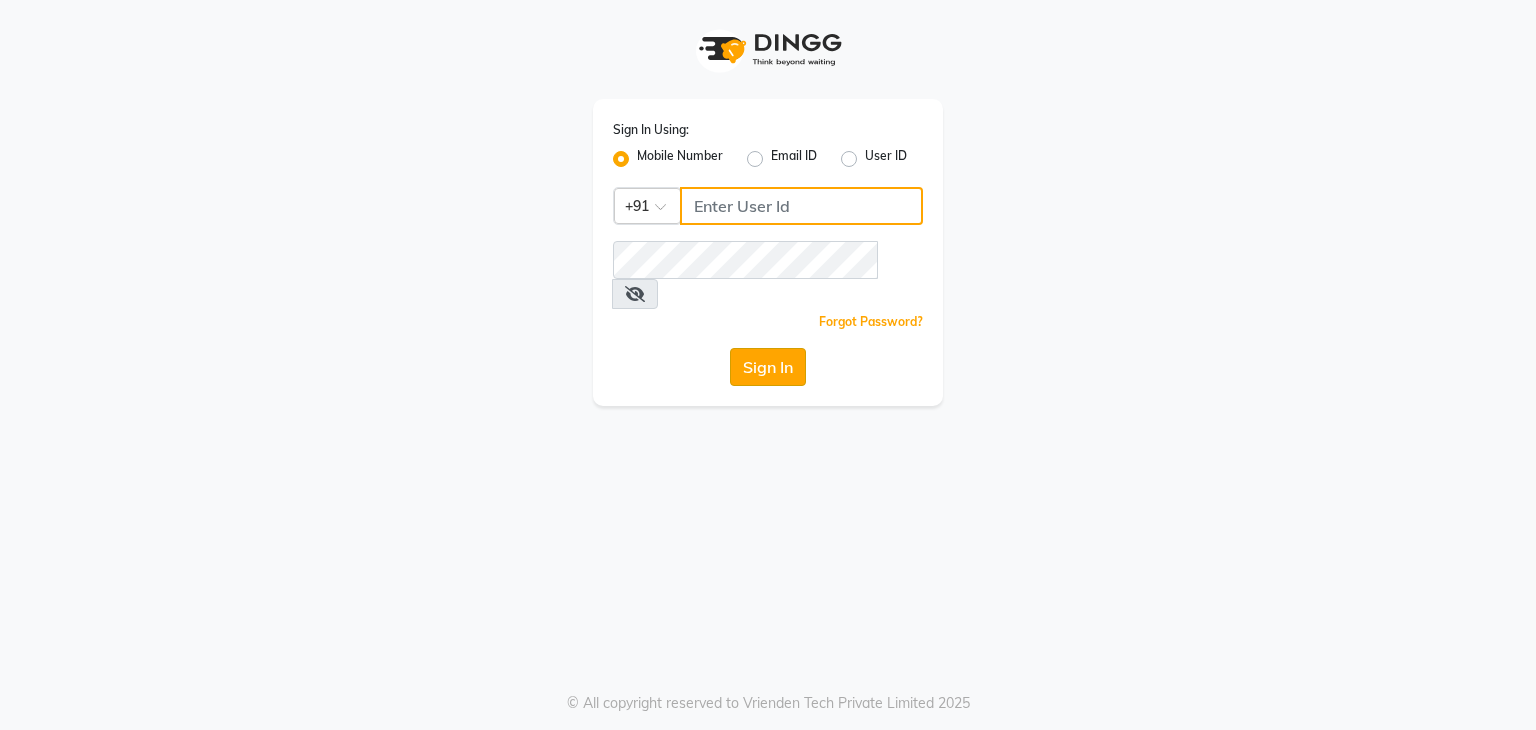 type on "7718857588" 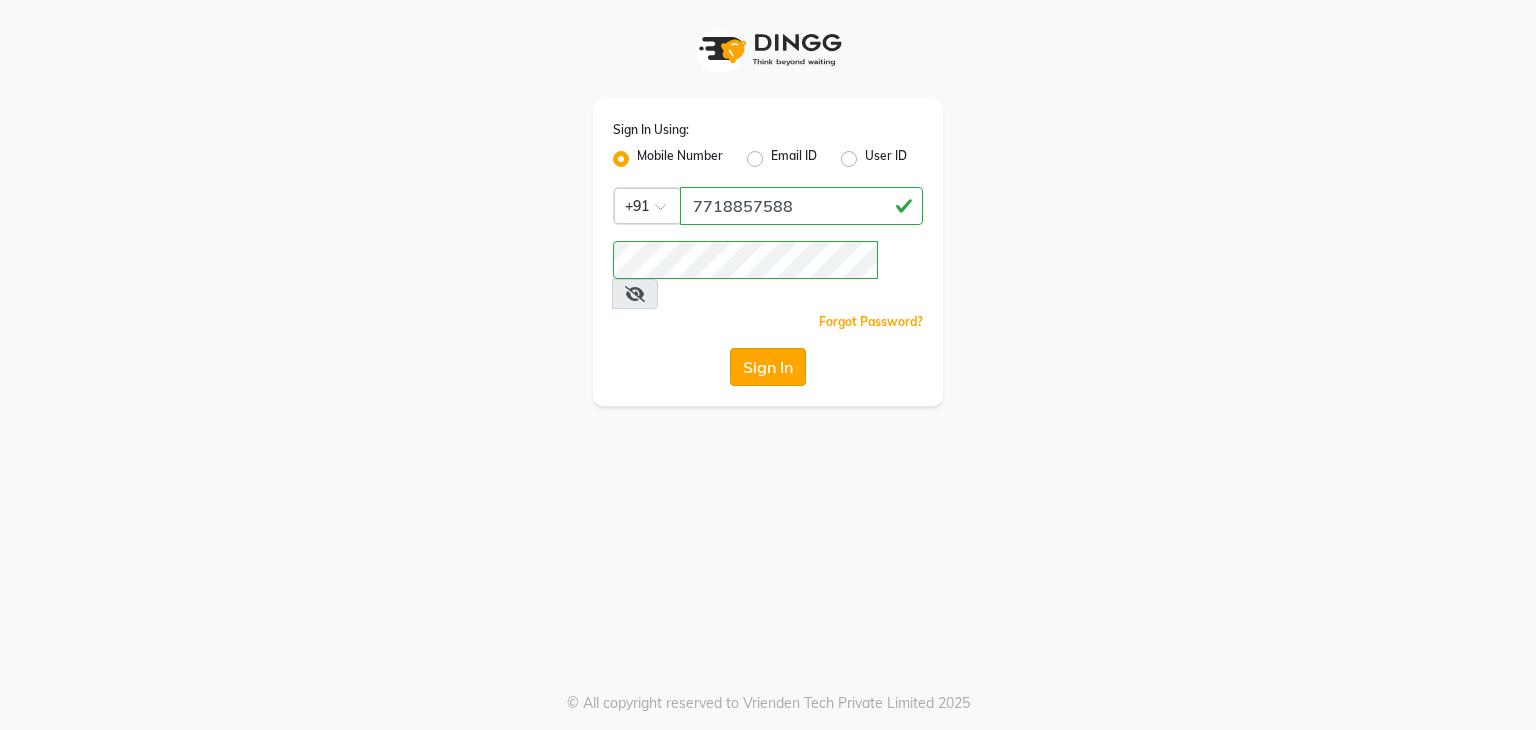 click on "Sign In" 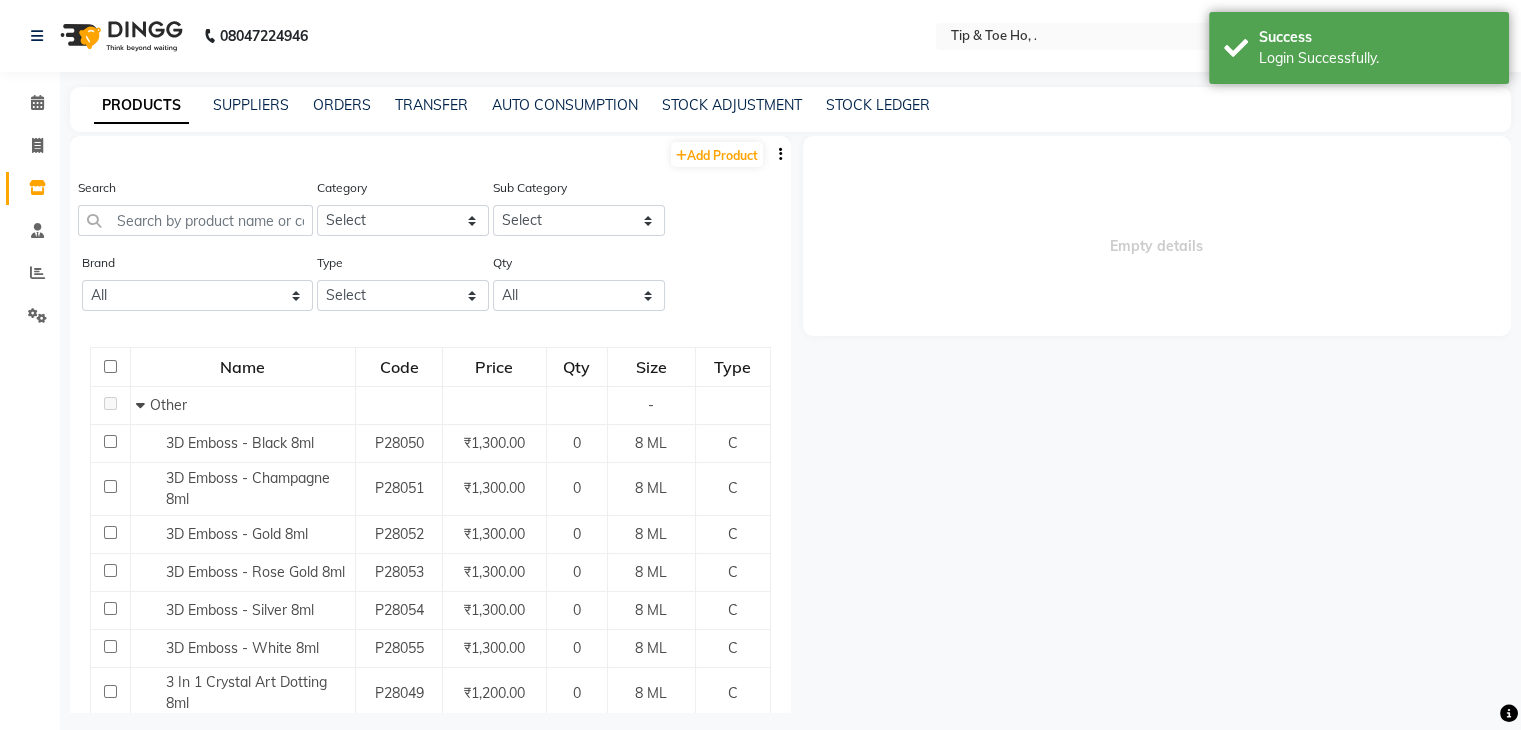 scroll, scrollTop: 0, scrollLeft: 0, axis: both 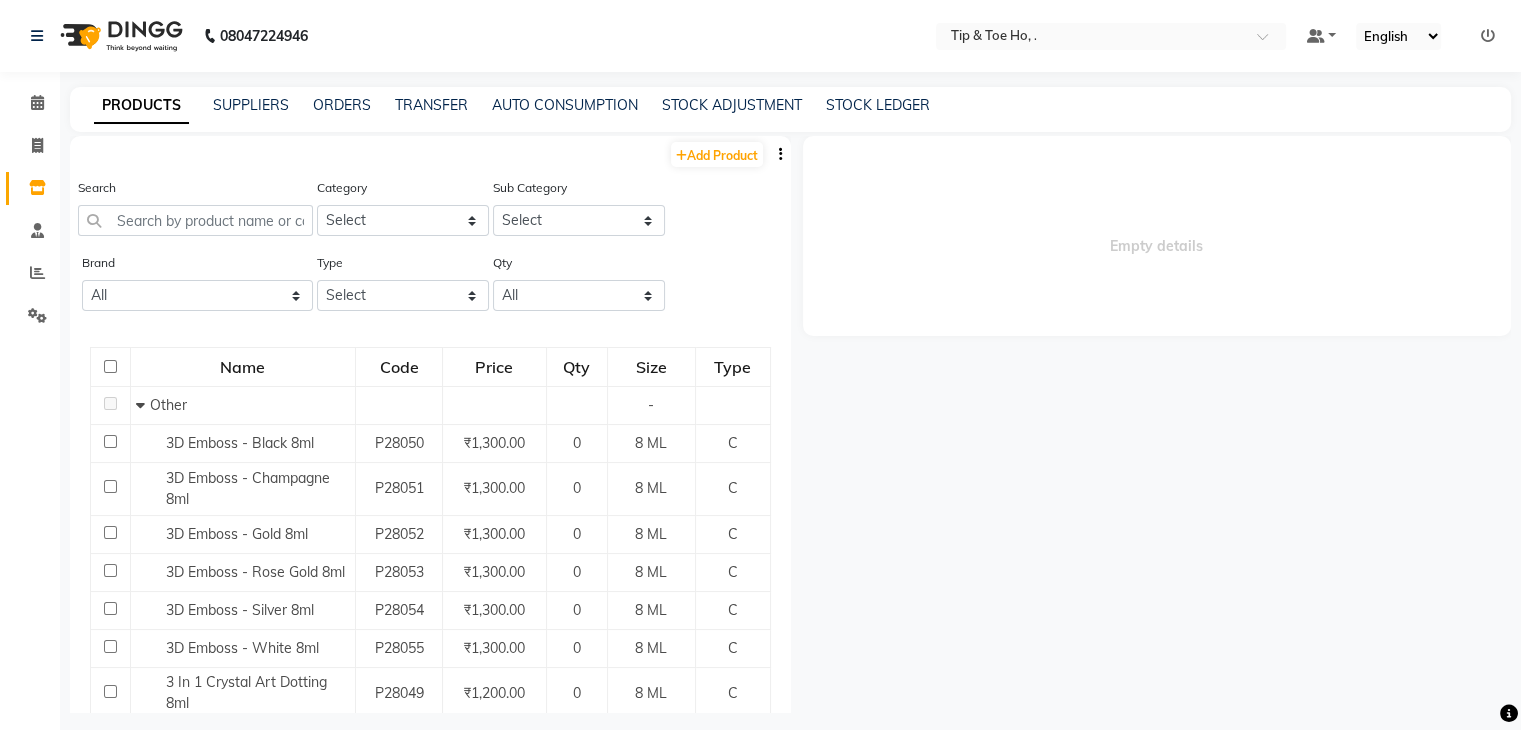 drag, startPoint x: 1204, startPoint y: 342, endPoint x: 1154, endPoint y: 249, distance: 105.58882 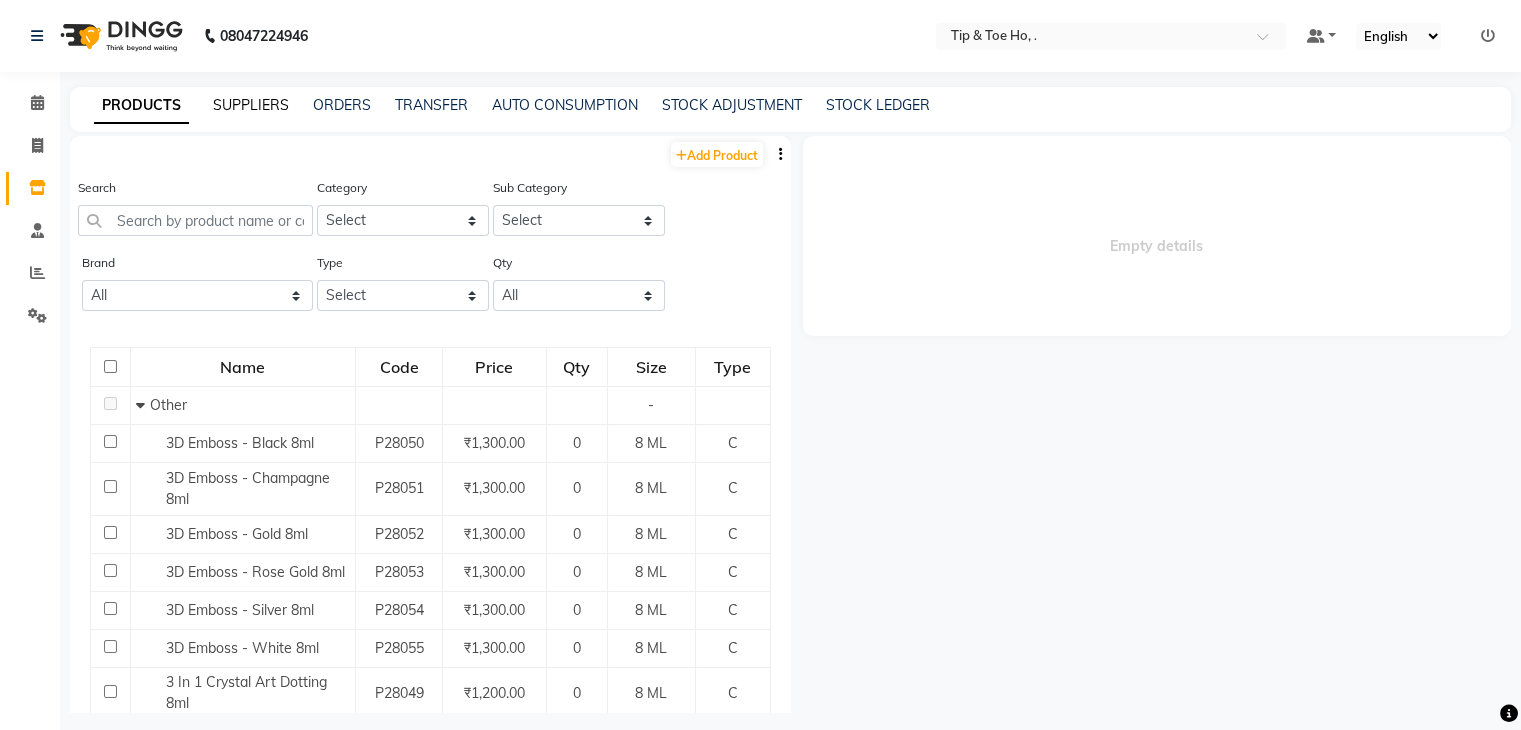 click on "SUPPLIERS" 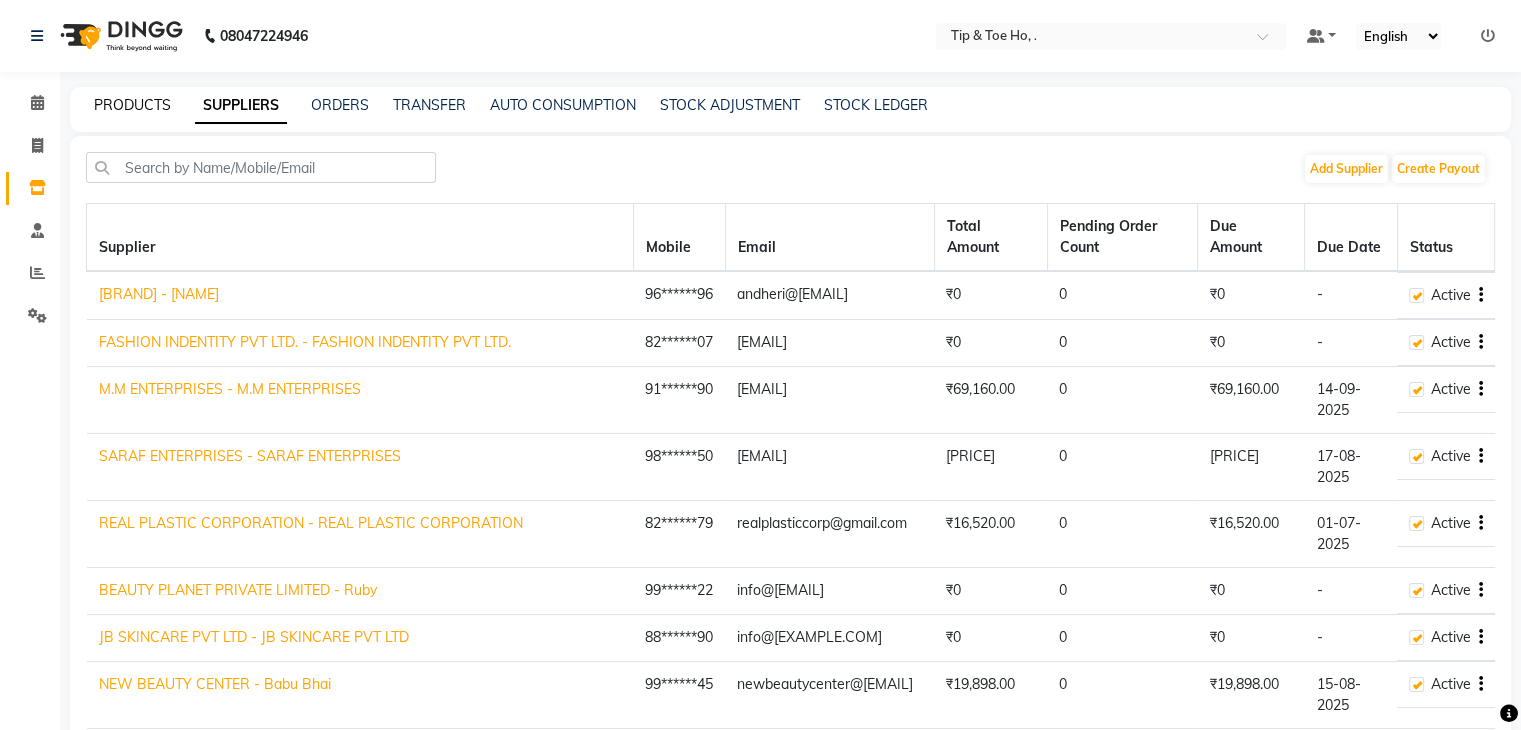 click on "PRODUCTS" 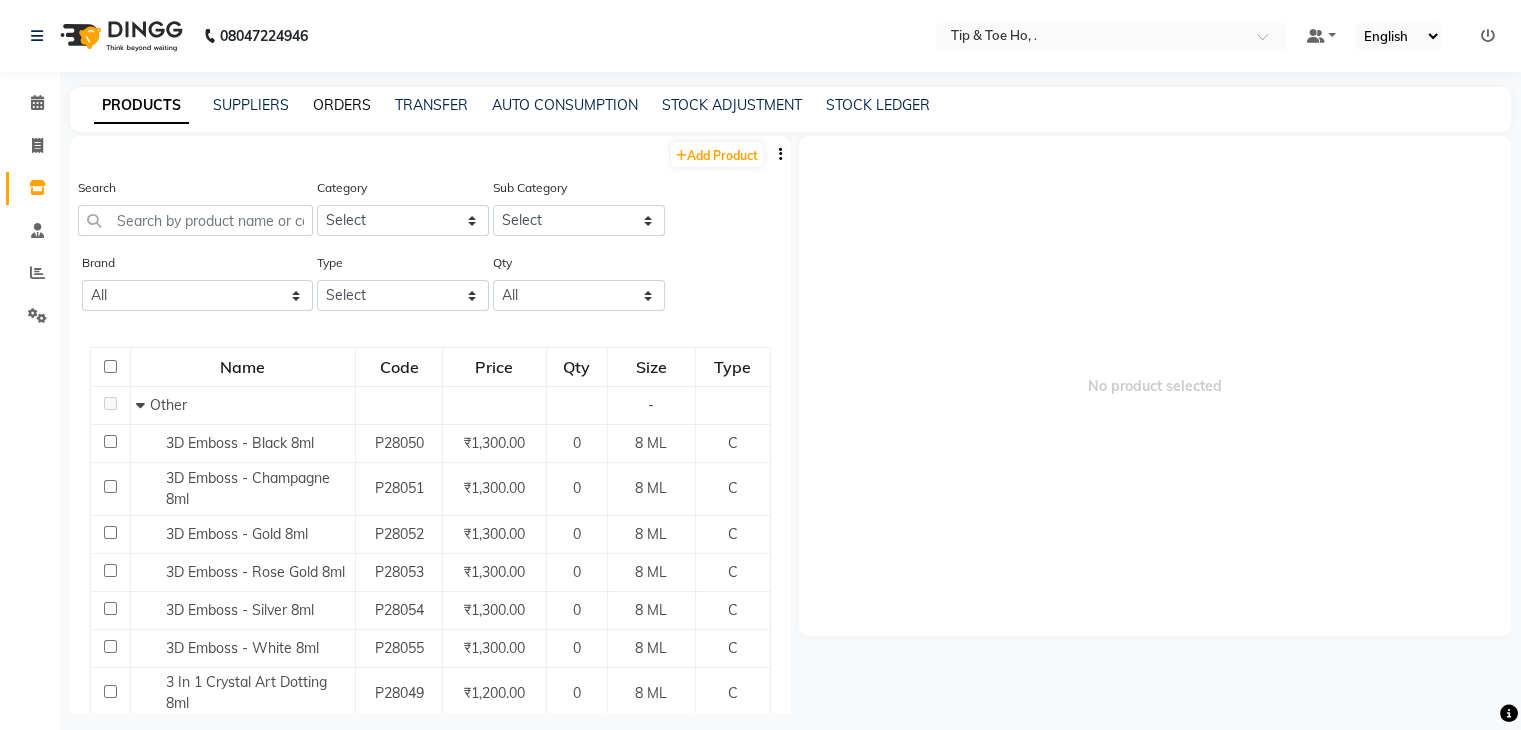 click on "ORDERS" 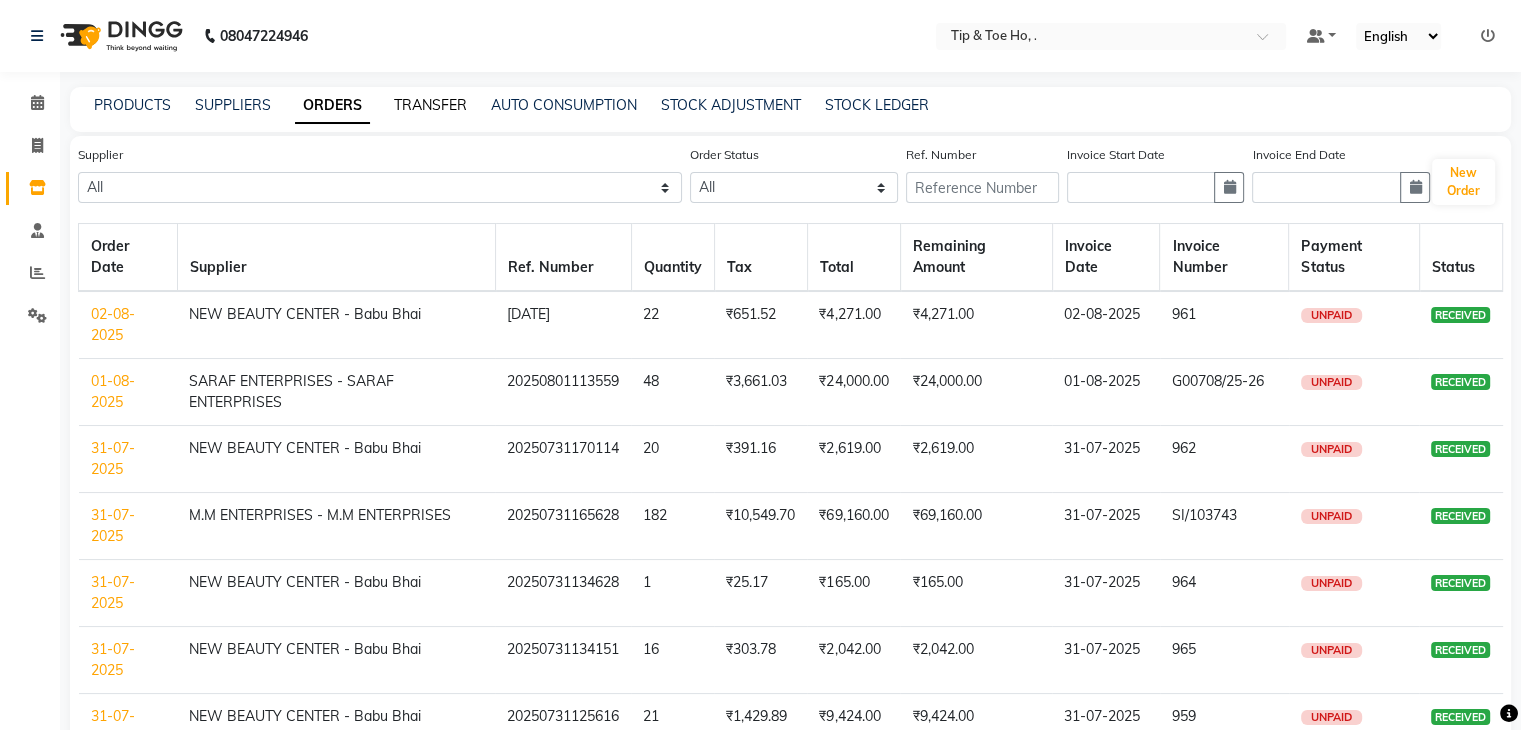 click on "TRANSFER" 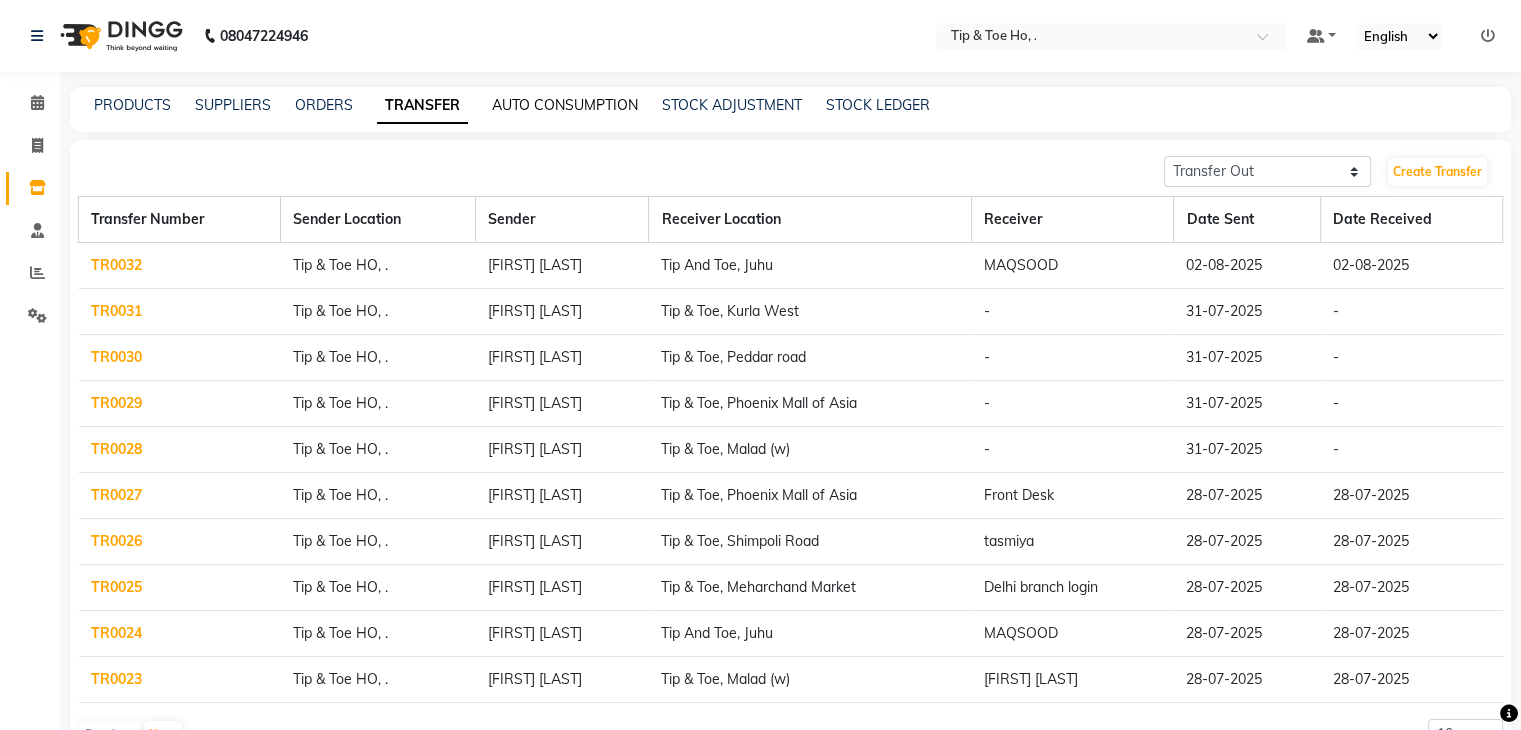 click on "AUTO CONSUMPTION" 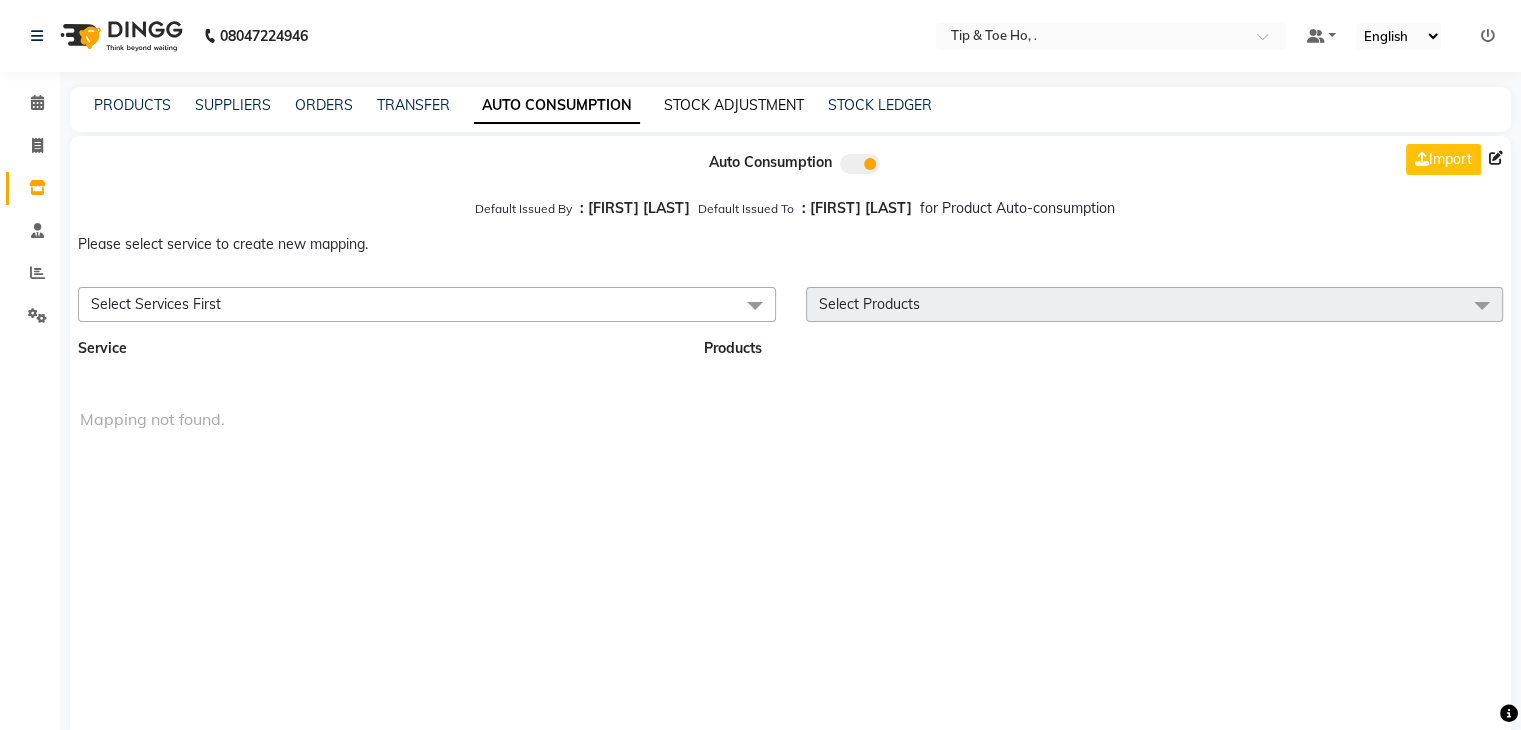 click on "STOCK ADJUSTMENT" 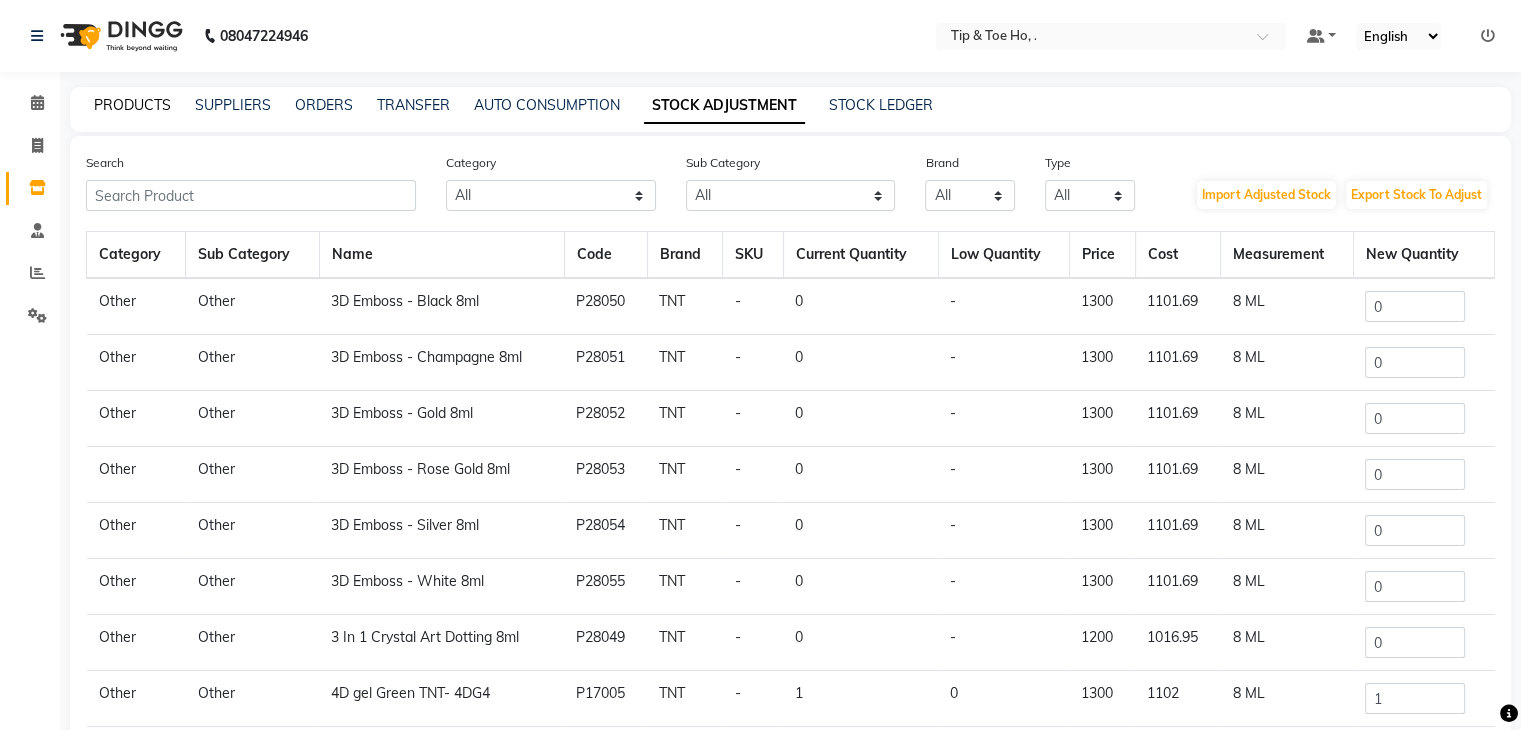 click on "PRODUCTS" 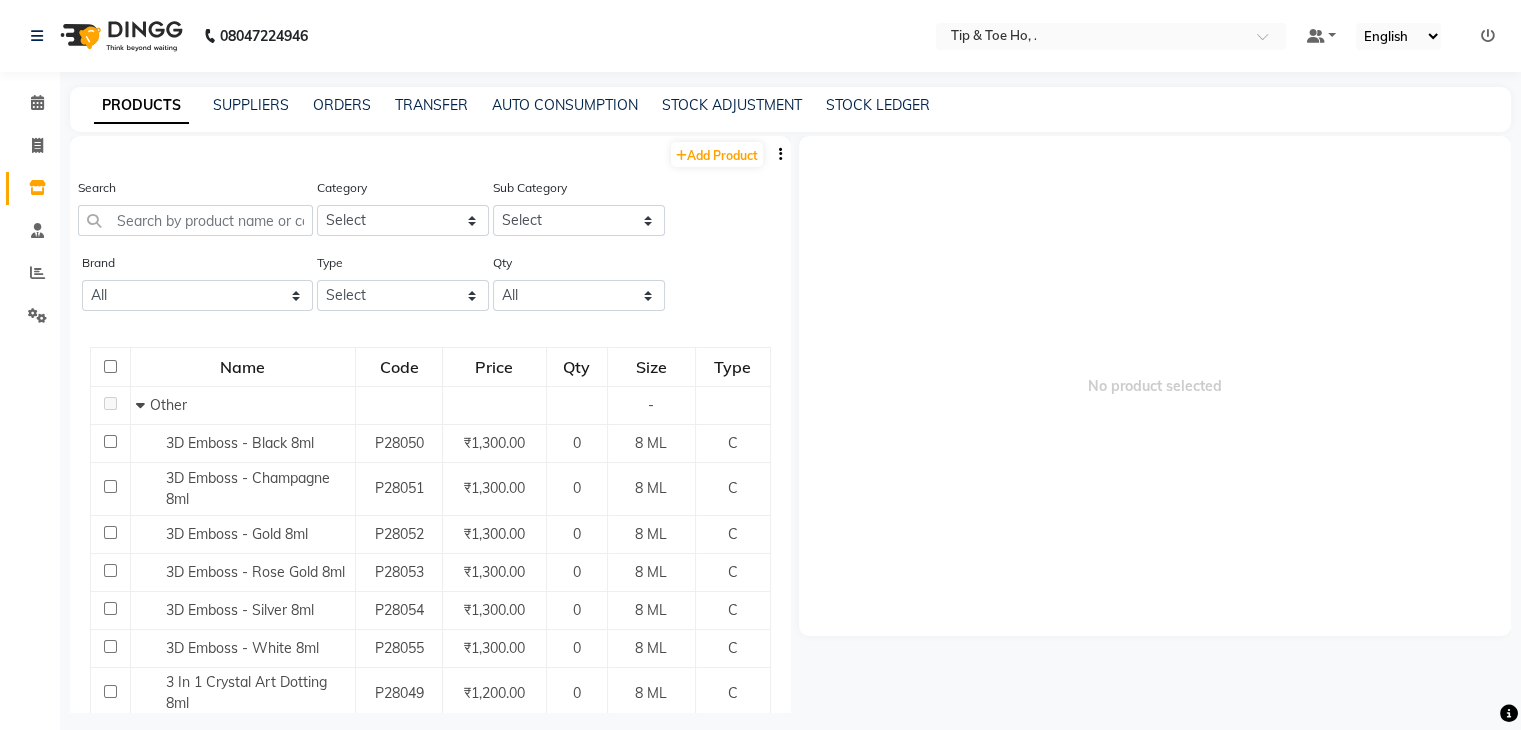 click on "PRODUCTS" 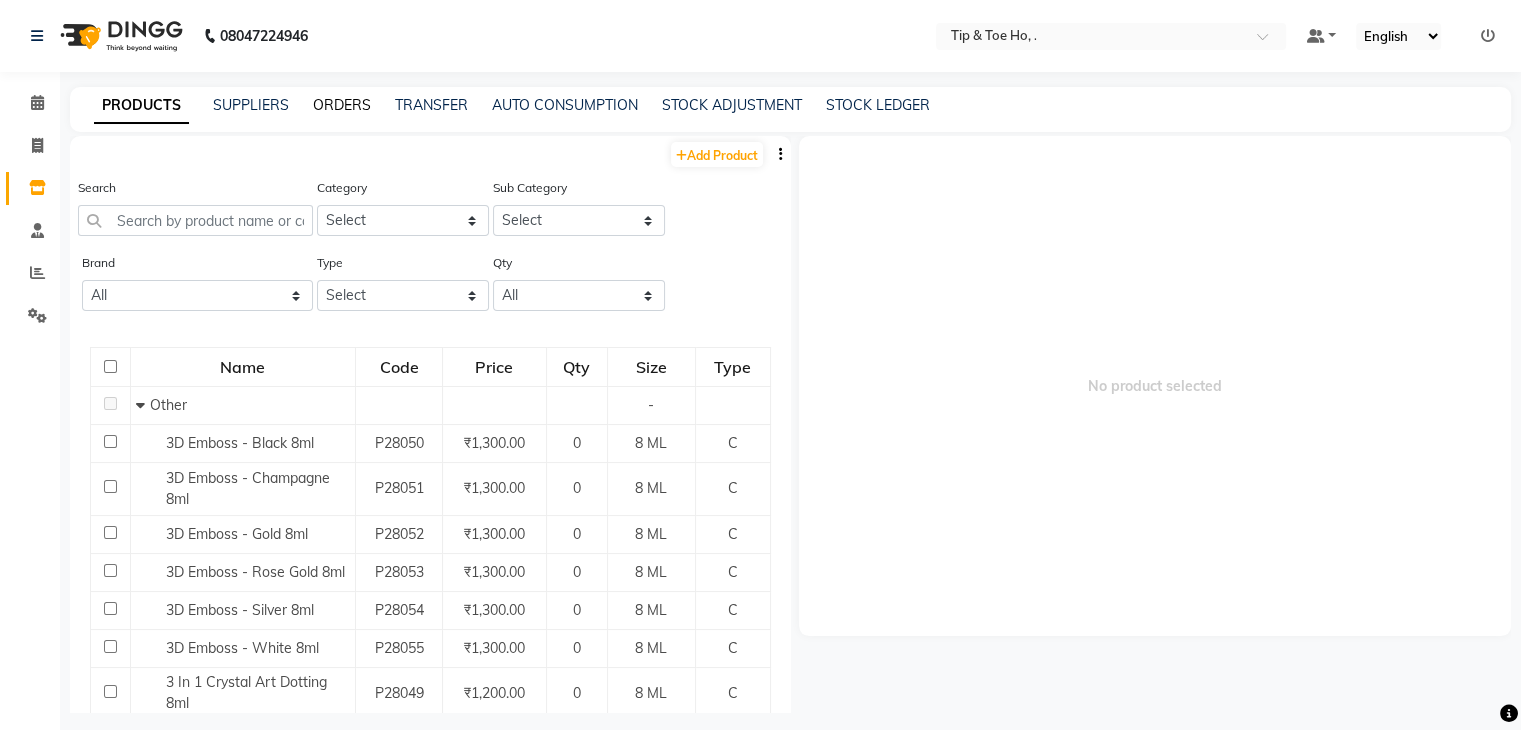 click on "ORDERS" 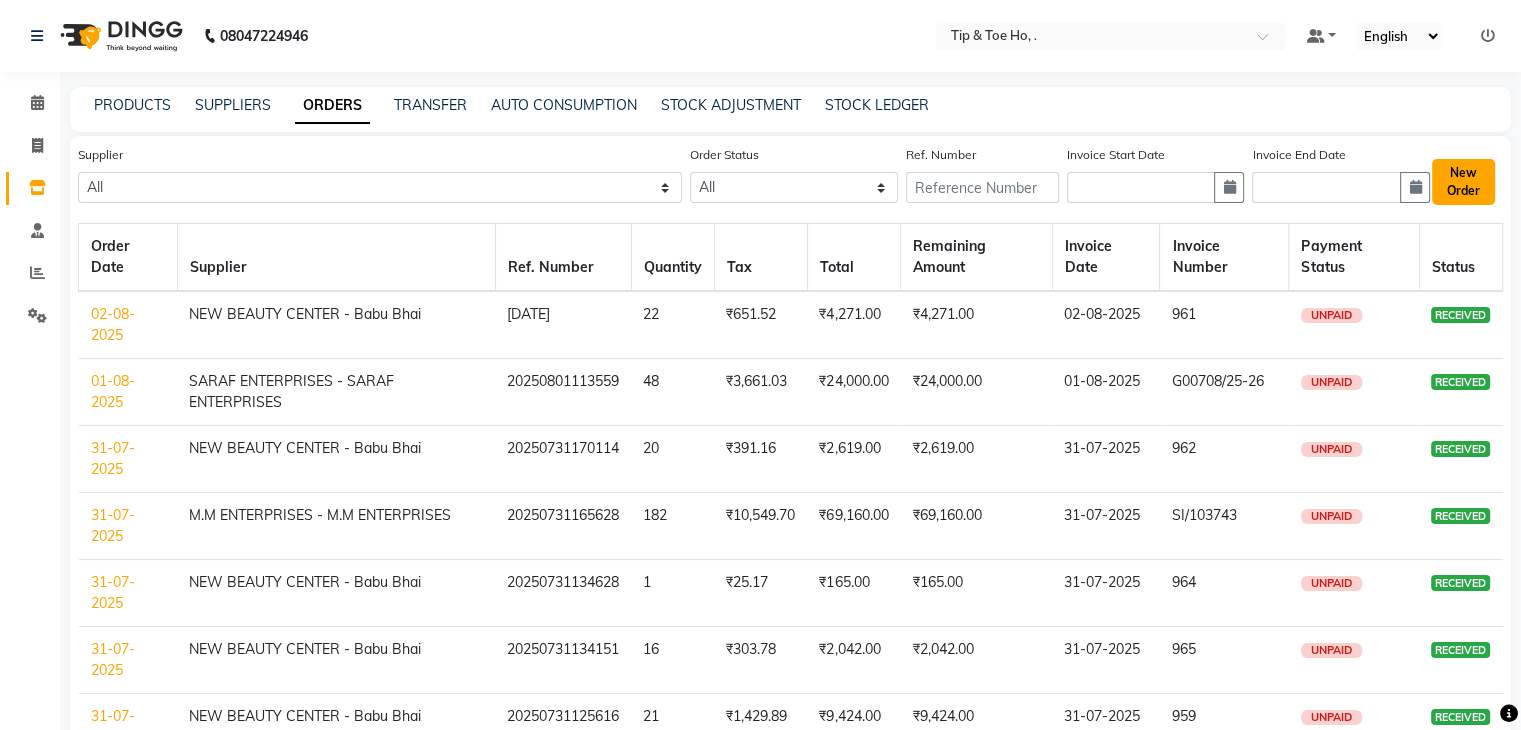 click on "New Order" 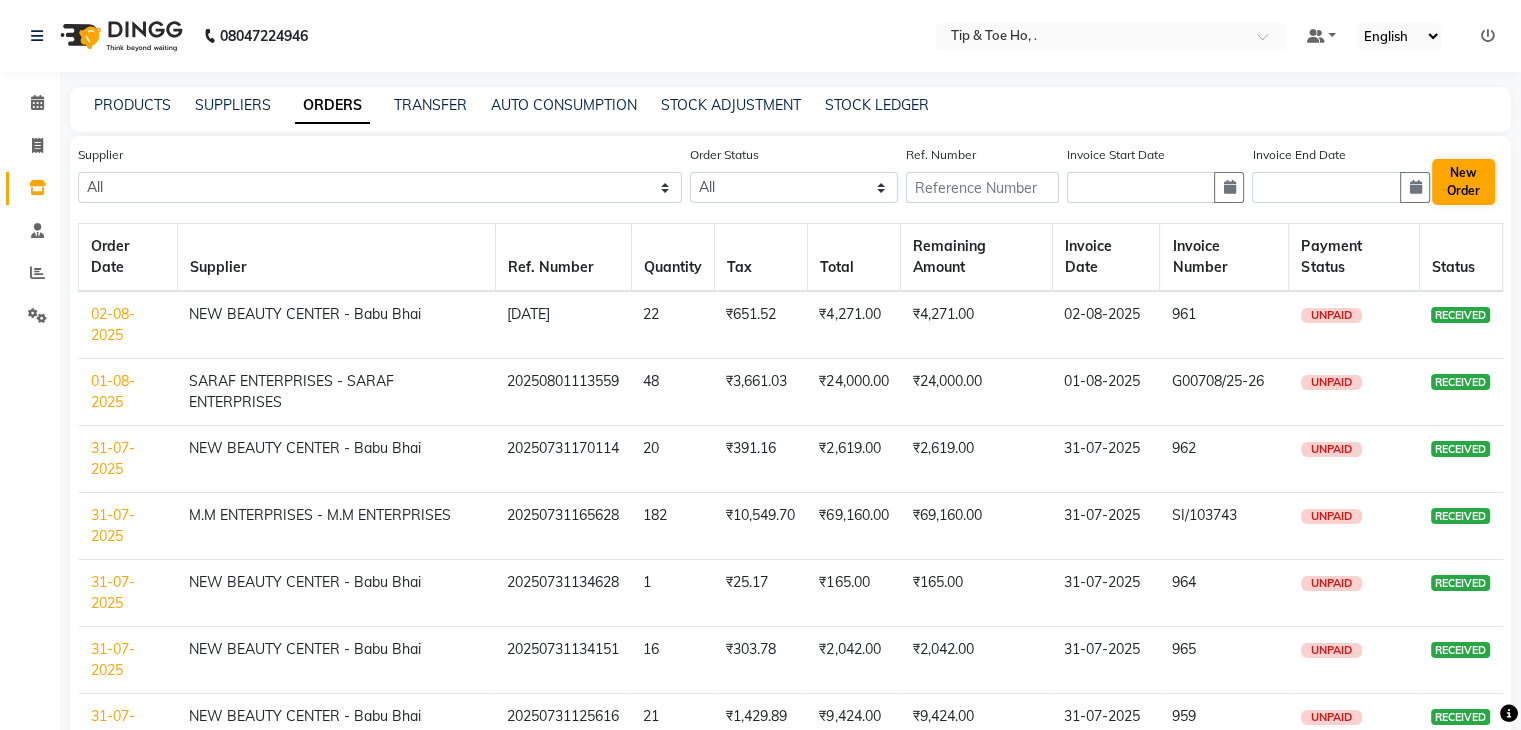 select on "true" 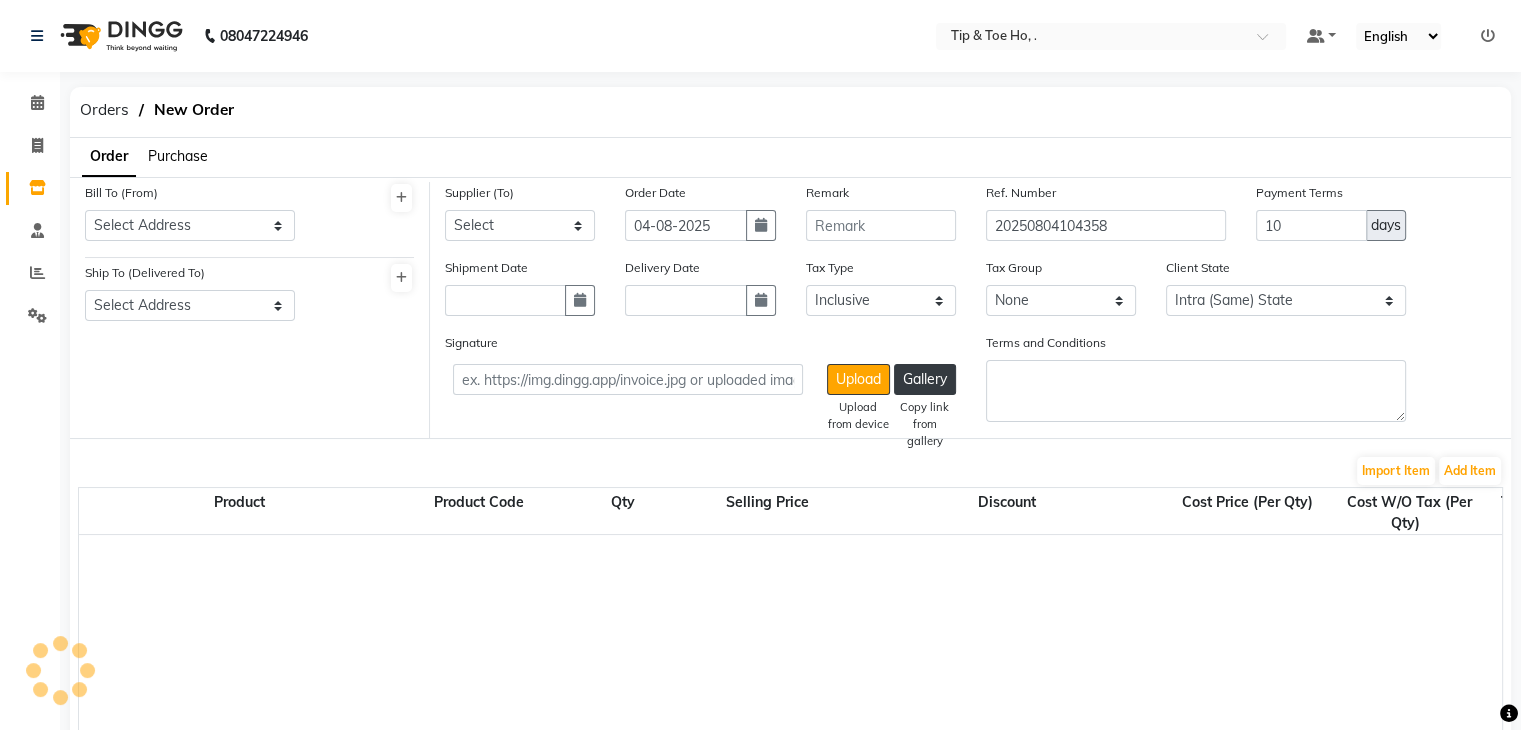 select on "2230" 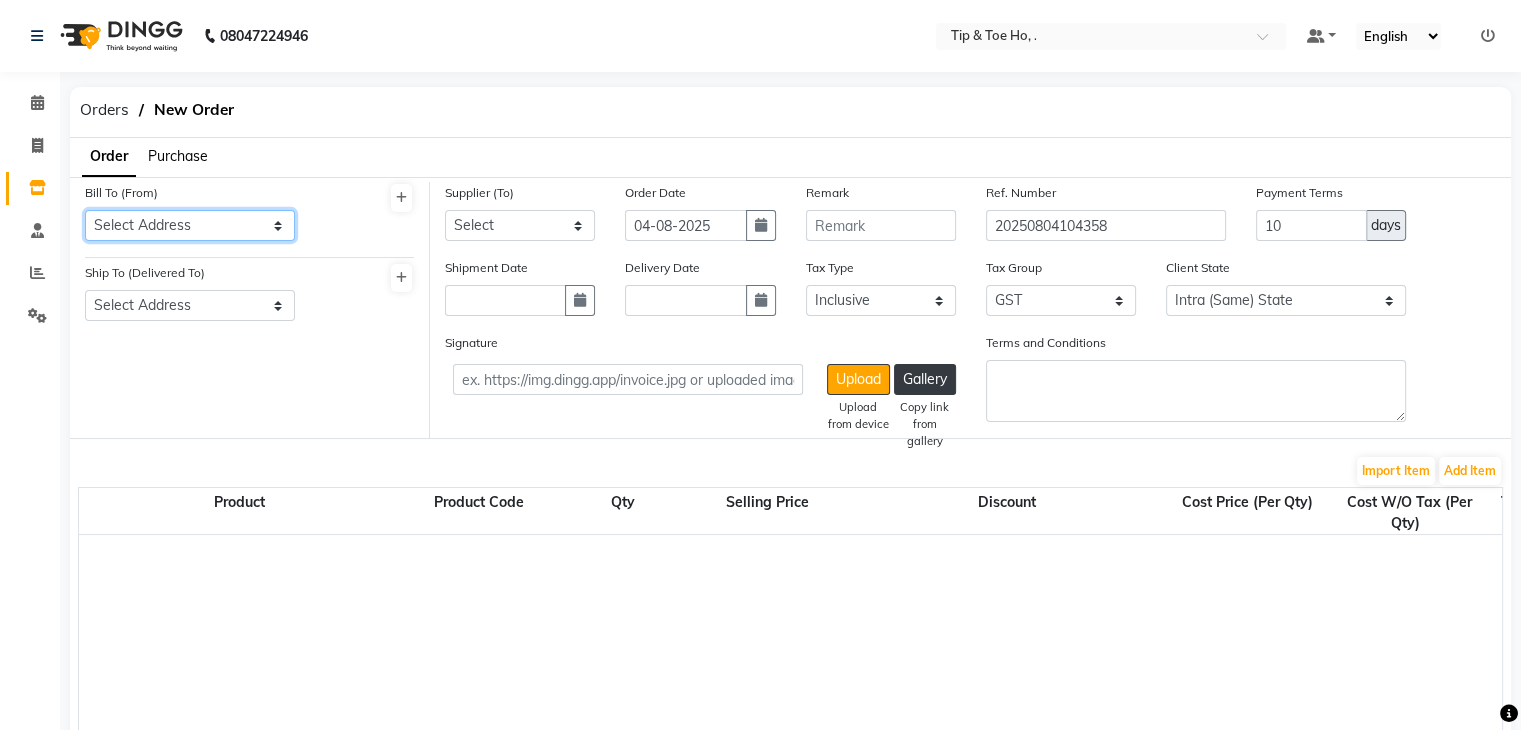 click on "[BRAND] [BRAND_NAME] [STREET_NAME] no [NUMBER]/[NUMBER], [AREA_NAME] No.[NUMBER] [SOCIETY_NAME], Opp [COMPANY_NAME] [BUILDING_NAME] Near [LANDMARK] [CITY] - [POSTAL_CODE]" 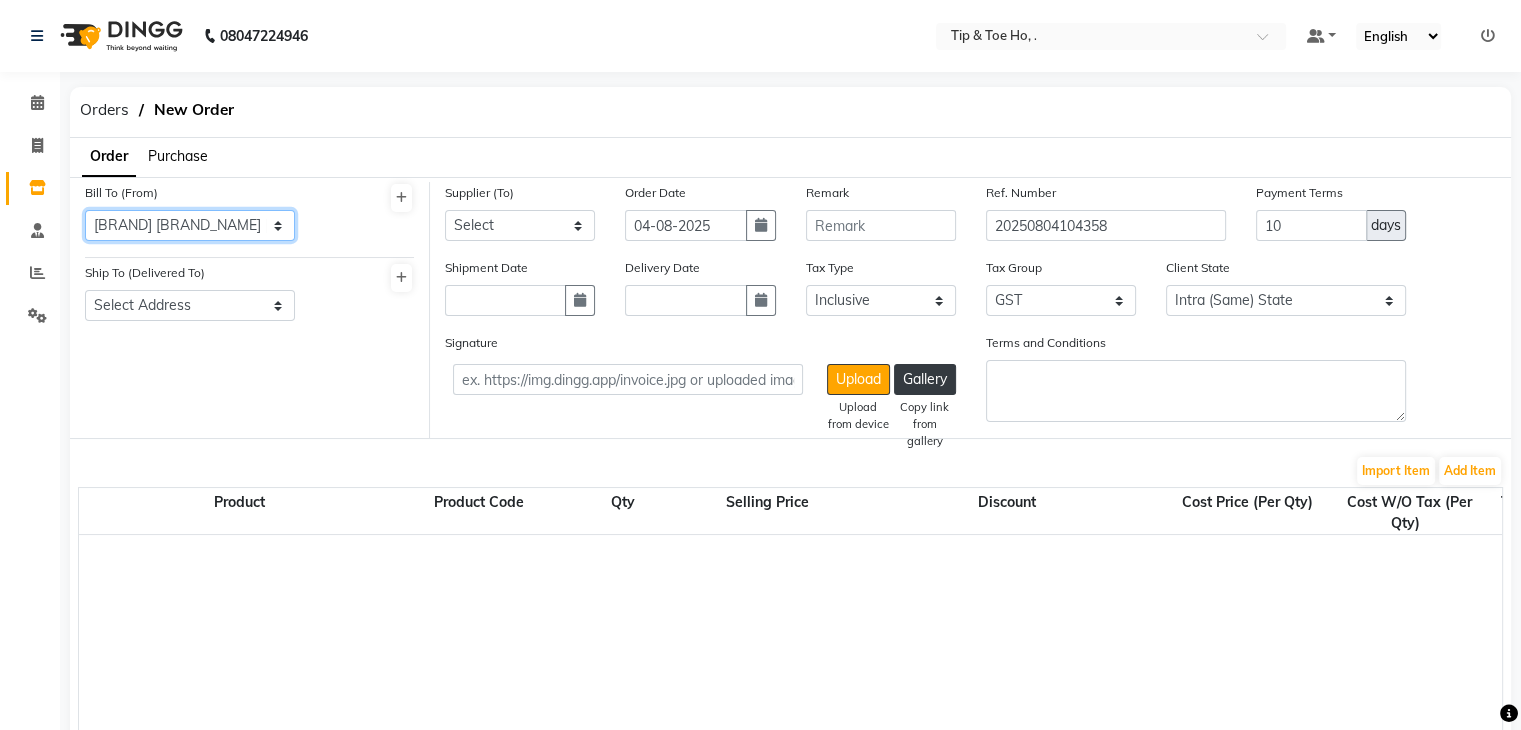 click on "[BRAND] [BRAND_NAME] [STREET_NAME] no [NUMBER]/[NUMBER], [AREA_NAME] No.[NUMBER] [SOCIETY_NAME], Opp [COMPANY_NAME] [BUILDING_NAME] Near [LANDMARK] [CITY] - [POSTAL_CODE]" 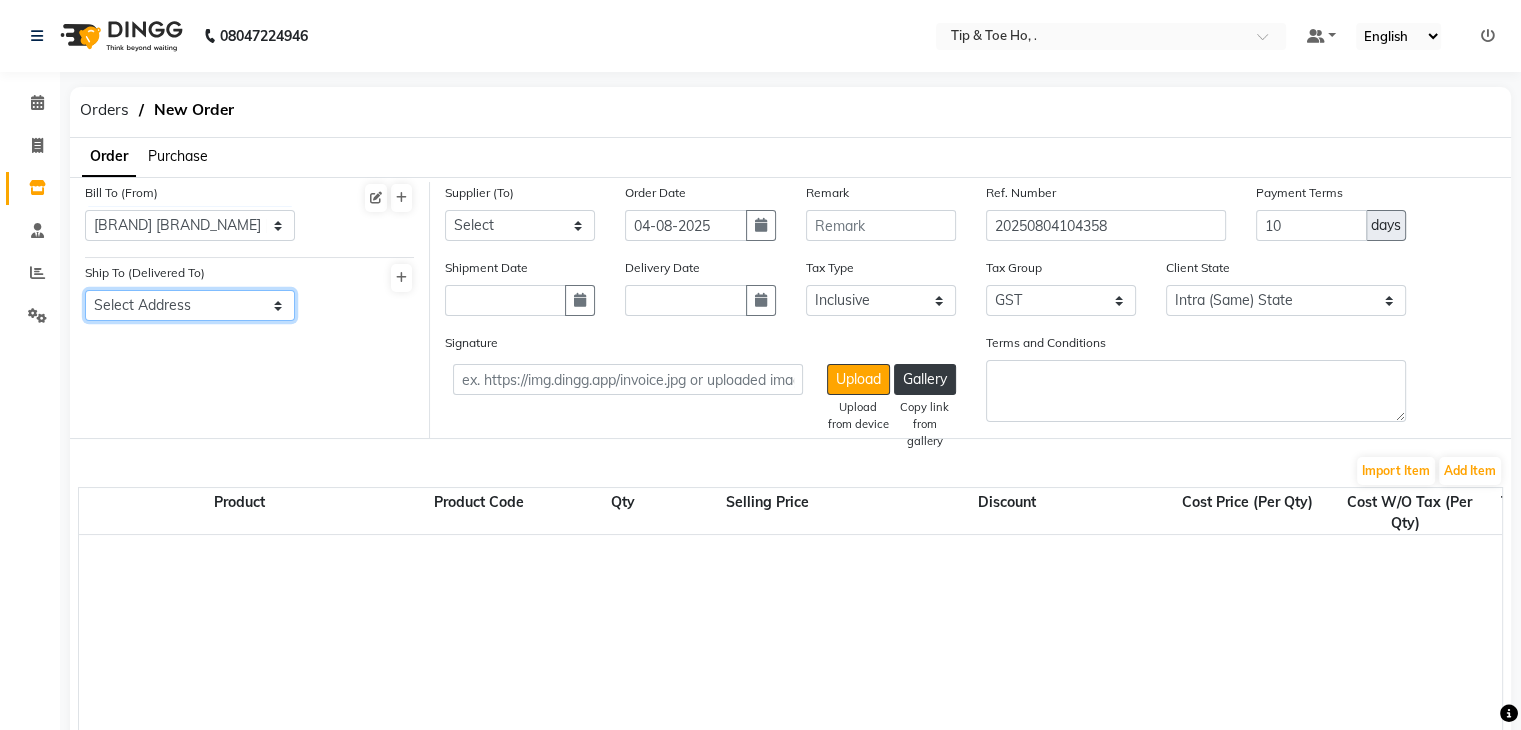 click on "Select Address  tip & toe ho" 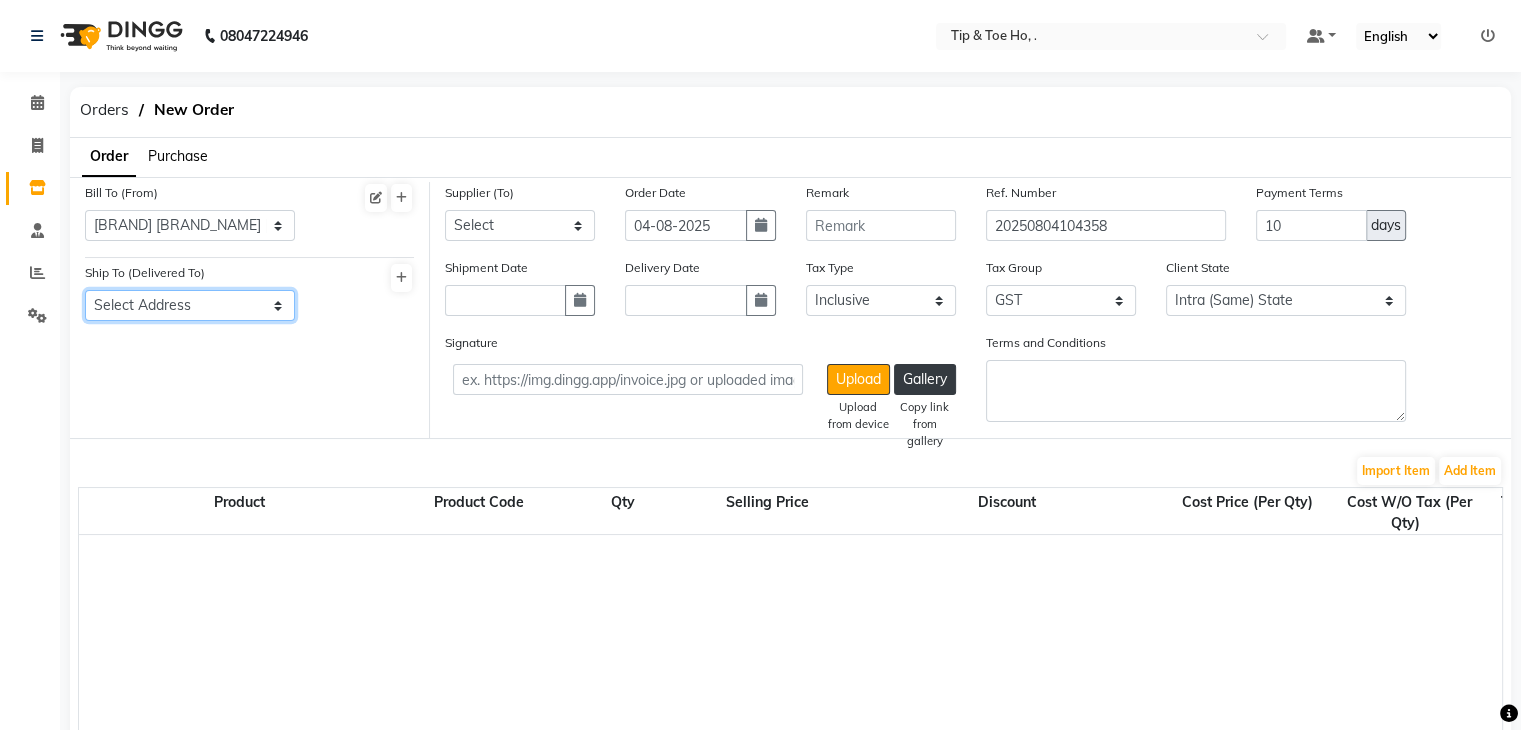 select on "1396" 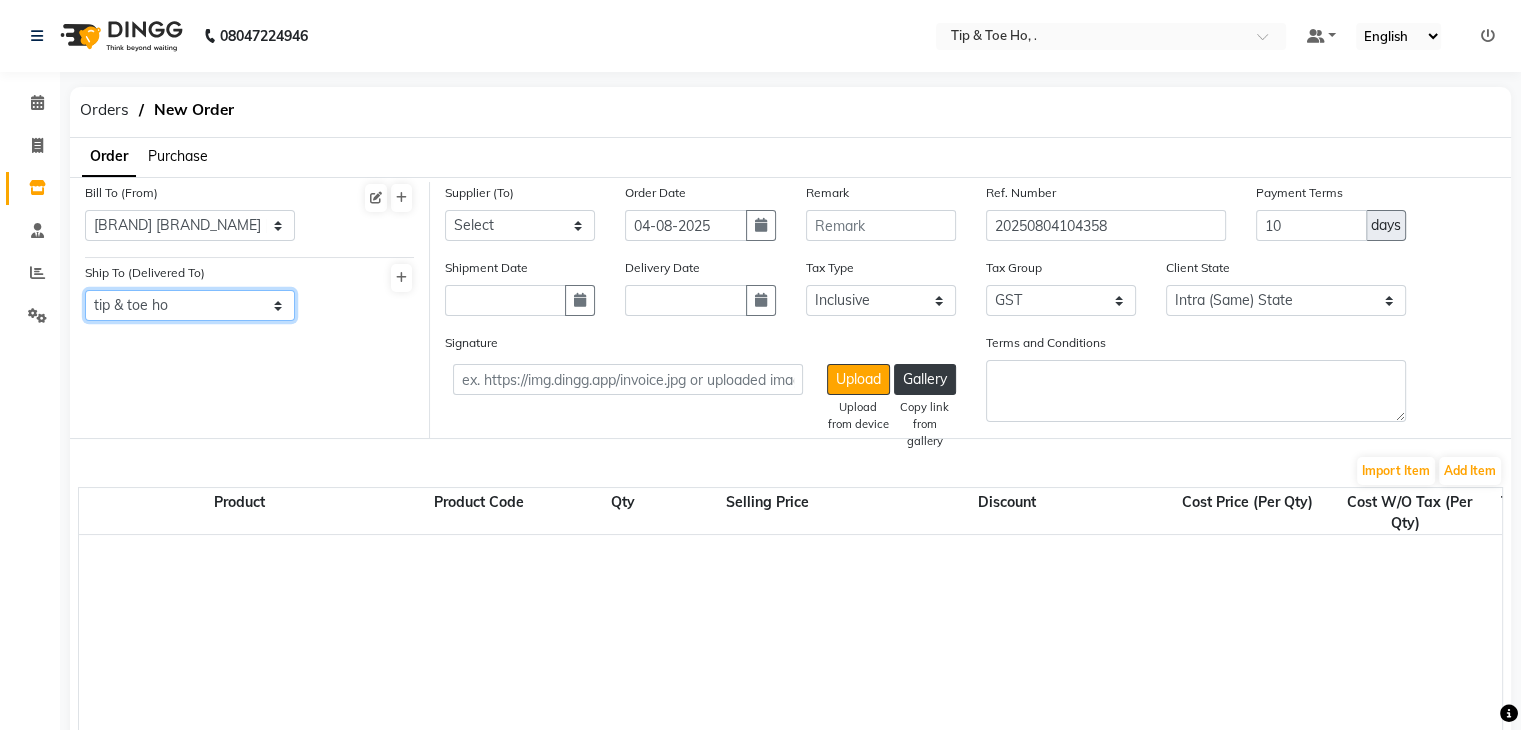click on "Select Address  tip & toe ho" 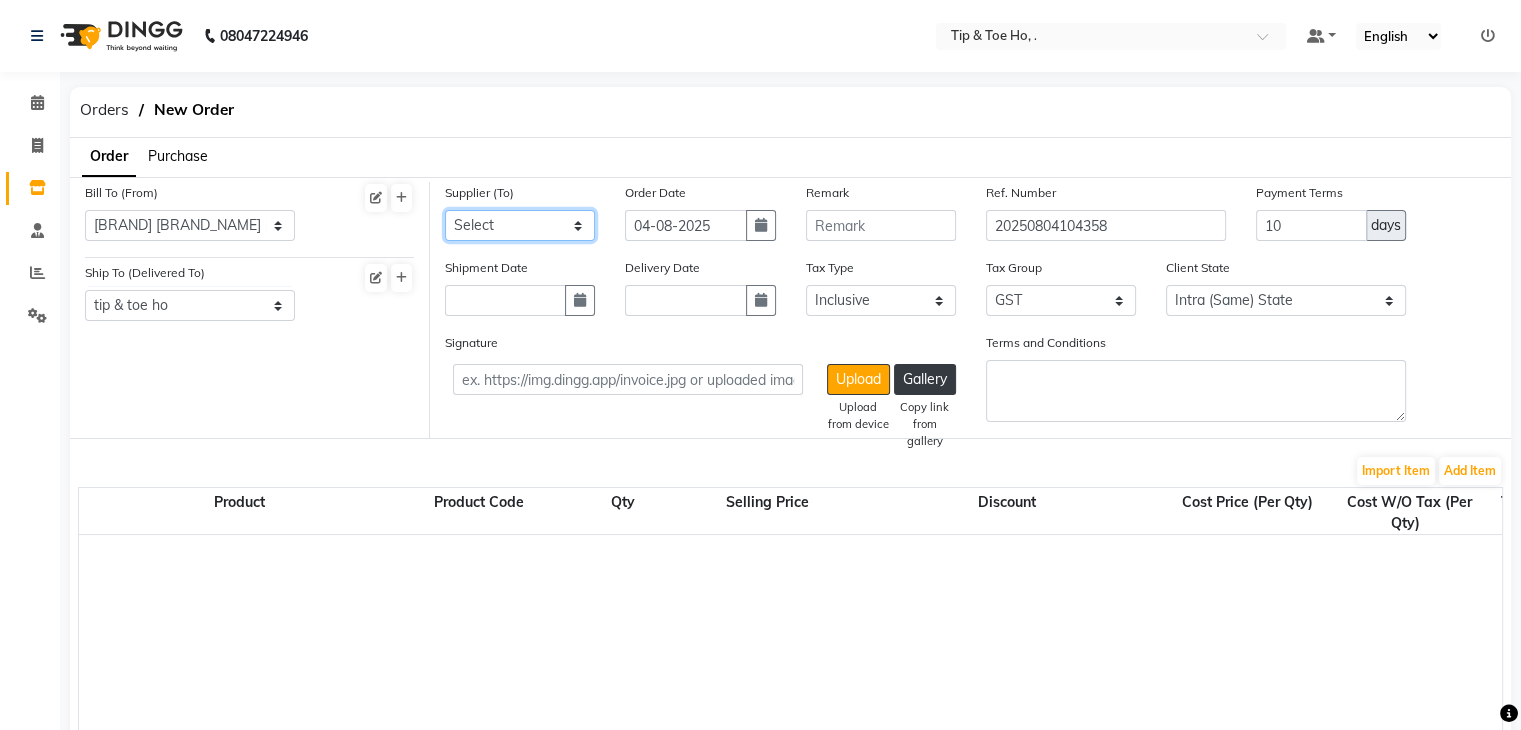 click on "Select Beauty Palace - Tabbasum FASHION INDENTITY PVT LTD. - FASHION INDENTITY PVT LTD. M.M ENTERPRISES  - M.M ENTERPRISES  SARAF ENTERPRISES - SARAF ENTERPRISES REAL PLASTIC CORPORATION - REAL PLASTIC CORPORATION BEAUTY PLANET PRIVATE LIMITED - Ruby JB SKINCARE PVT LTD - JB SKINCARE PVT LTD NEW BEAUTY CENTER  - Babu Bhai BEAUTY ESSENTIALS MARKETING INDIA LLP - BEAUTY ESSENTIALS MARKETING INDIA LLP TNT Professional Pvt Ltd  - Kavita  Sharma  Zink Wellness - Rohan  Thakker Kerincare  - Sangita" 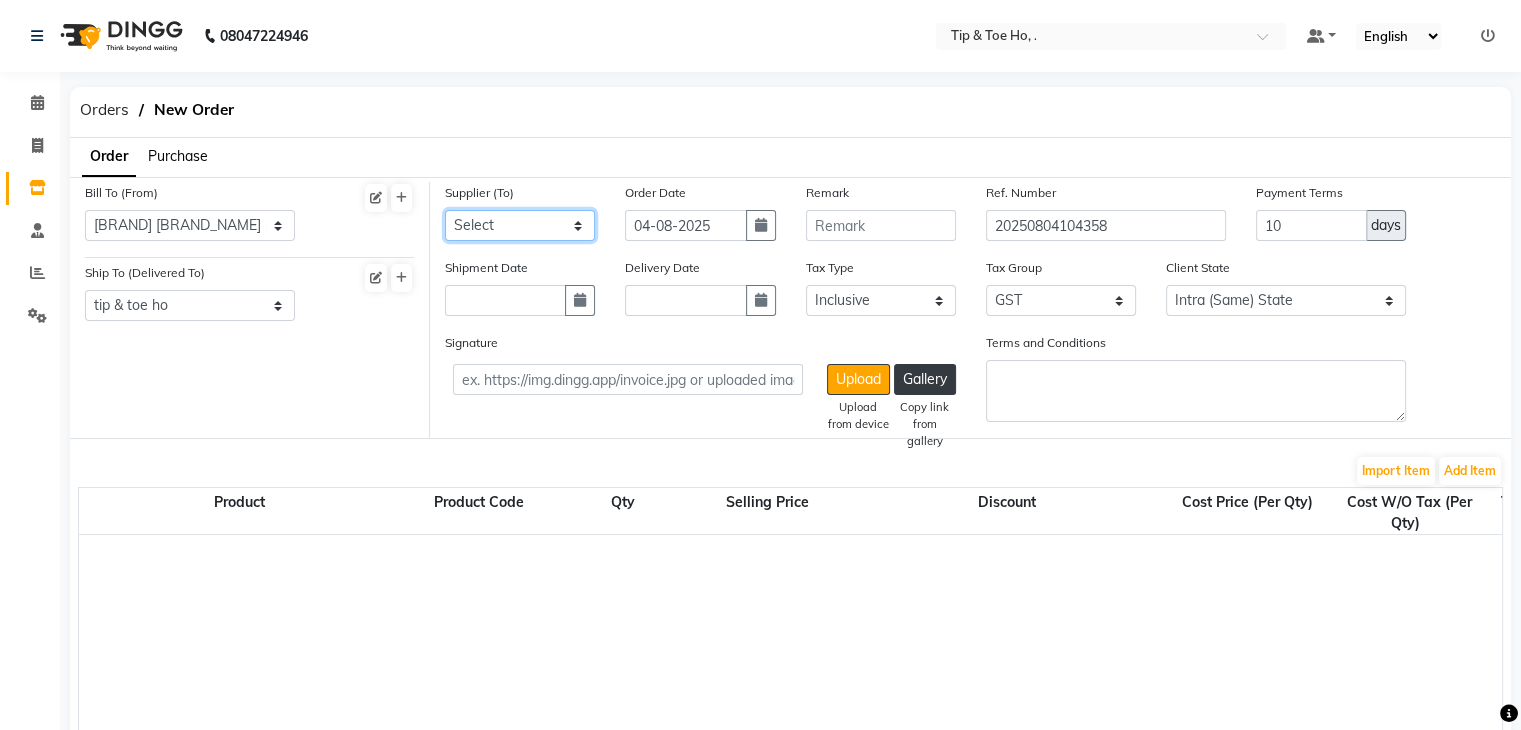 select on "3773" 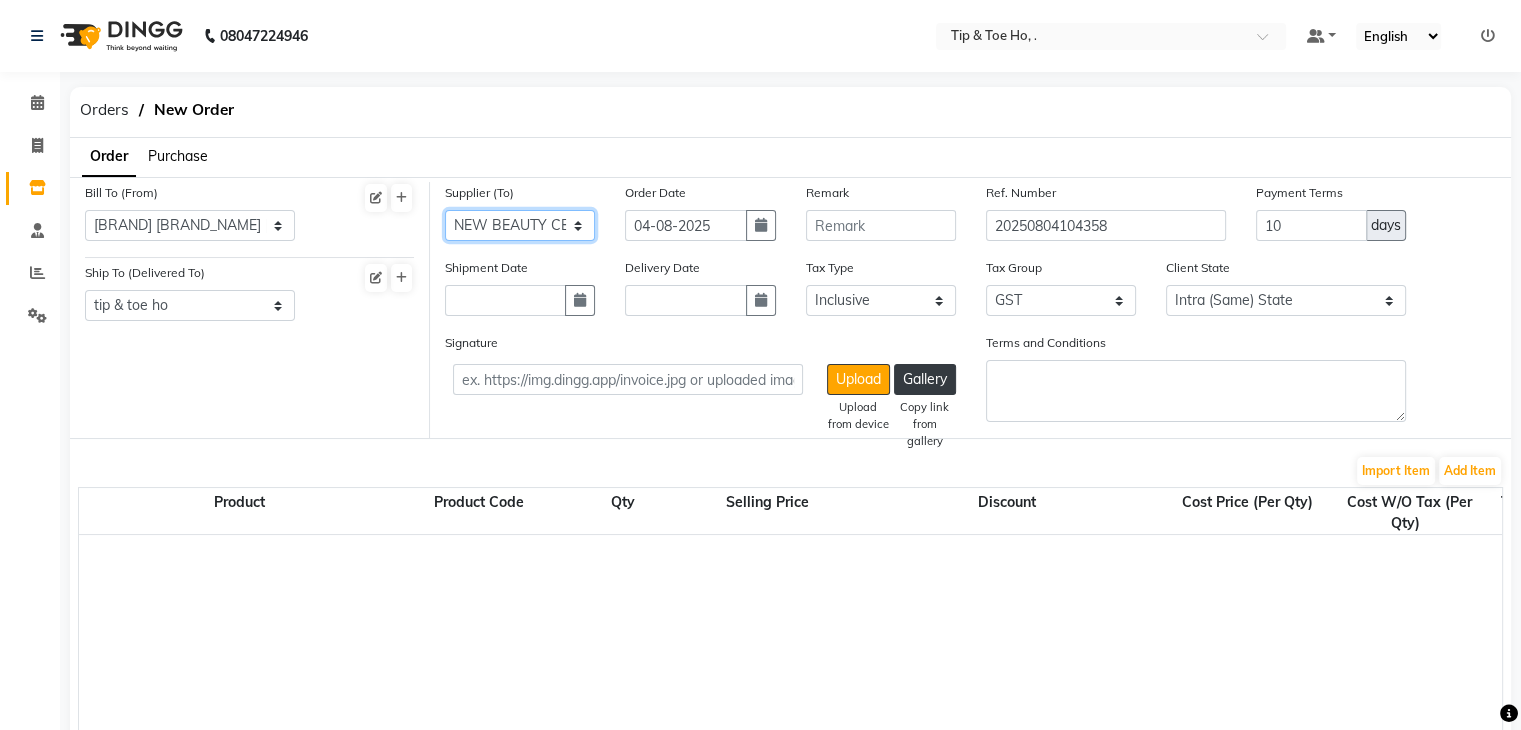 click on "Select Beauty Palace - Tabbasum FASHION INDENTITY PVT LTD. - FASHION INDENTITY PVT LTD. M.M ENTERPRISES  - M.M ENTERPRISES  SARAF ENTERPRISES - SARAF ENTERPRISES REAL PLASTIC CORPORATION - REAL PLASTIC CORPORATION BEAUTY PLANET PRIVATE LIMITED - Ruby JB SKINCARE PVT LTD - JB SKINCARE PVT LTD NEW BEAUTY CENTER  - Babu Bhai BEAUTY ESSENTIALS MARKETING INDIA LLP - BEAUTY ESSENTIALS MARKETING INDIA LLP TNT Professional Pvt Ltd  - Kavita  Sharma  Zink Wellness - Rohan  Thakker Kerincare  - Sangita" 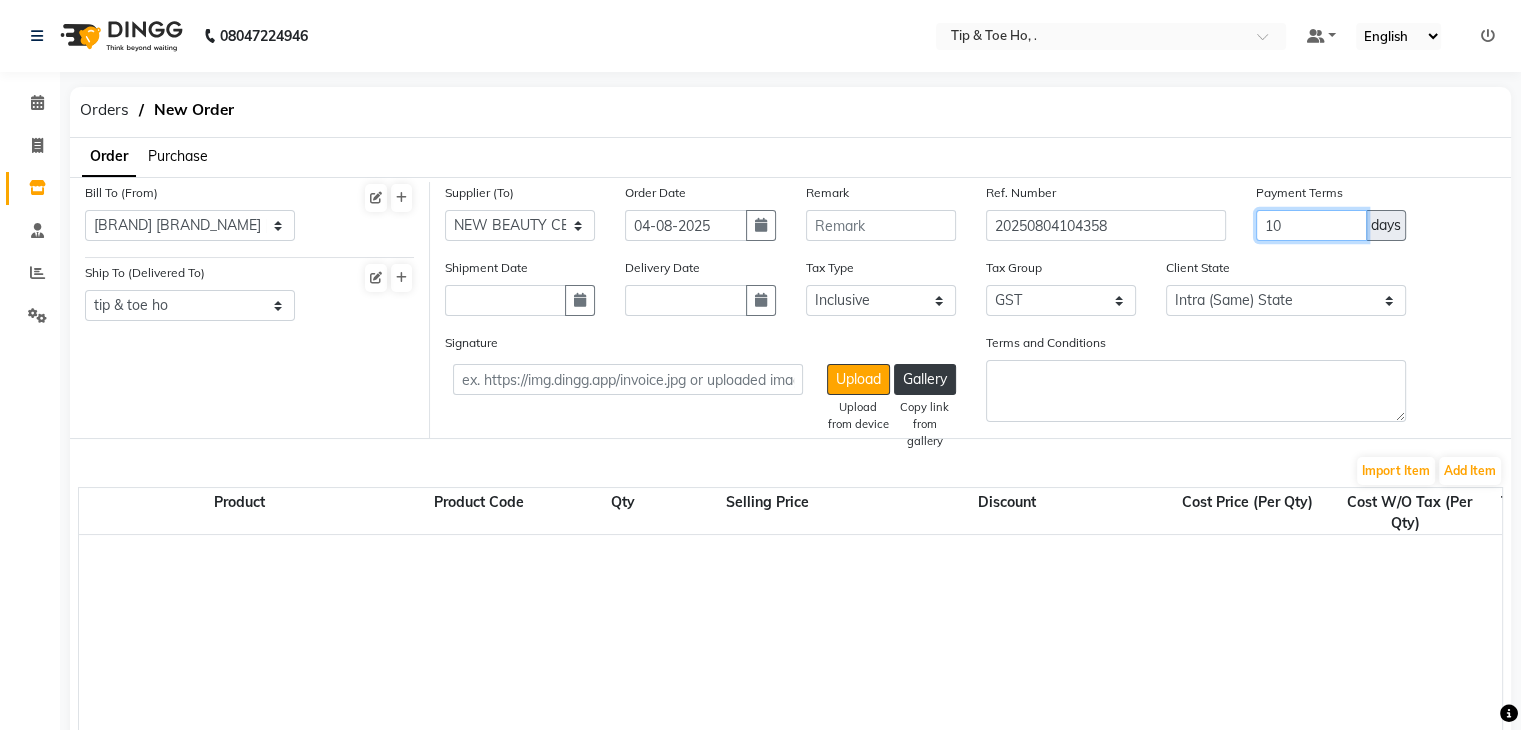 click on "10" 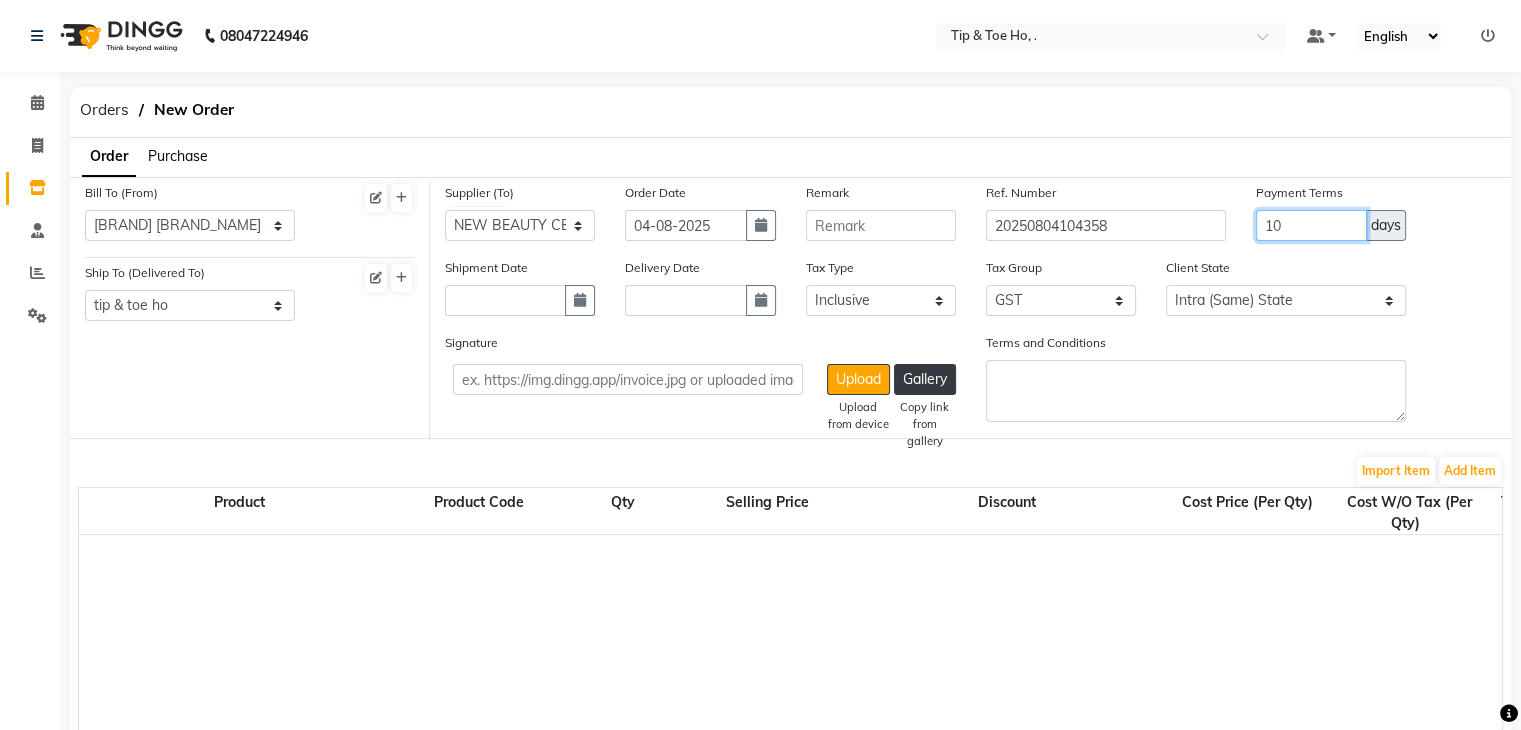 click on "10" 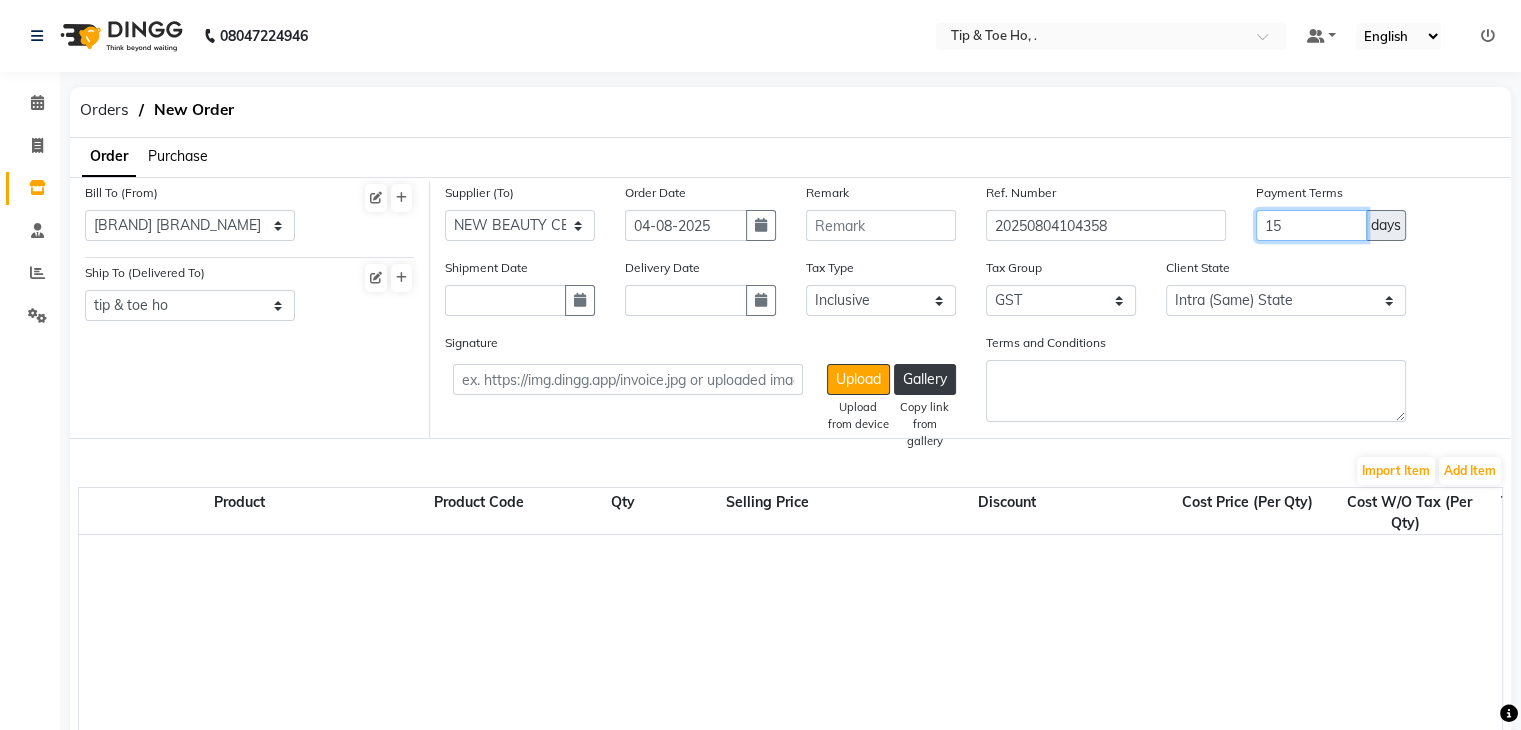type on "15" 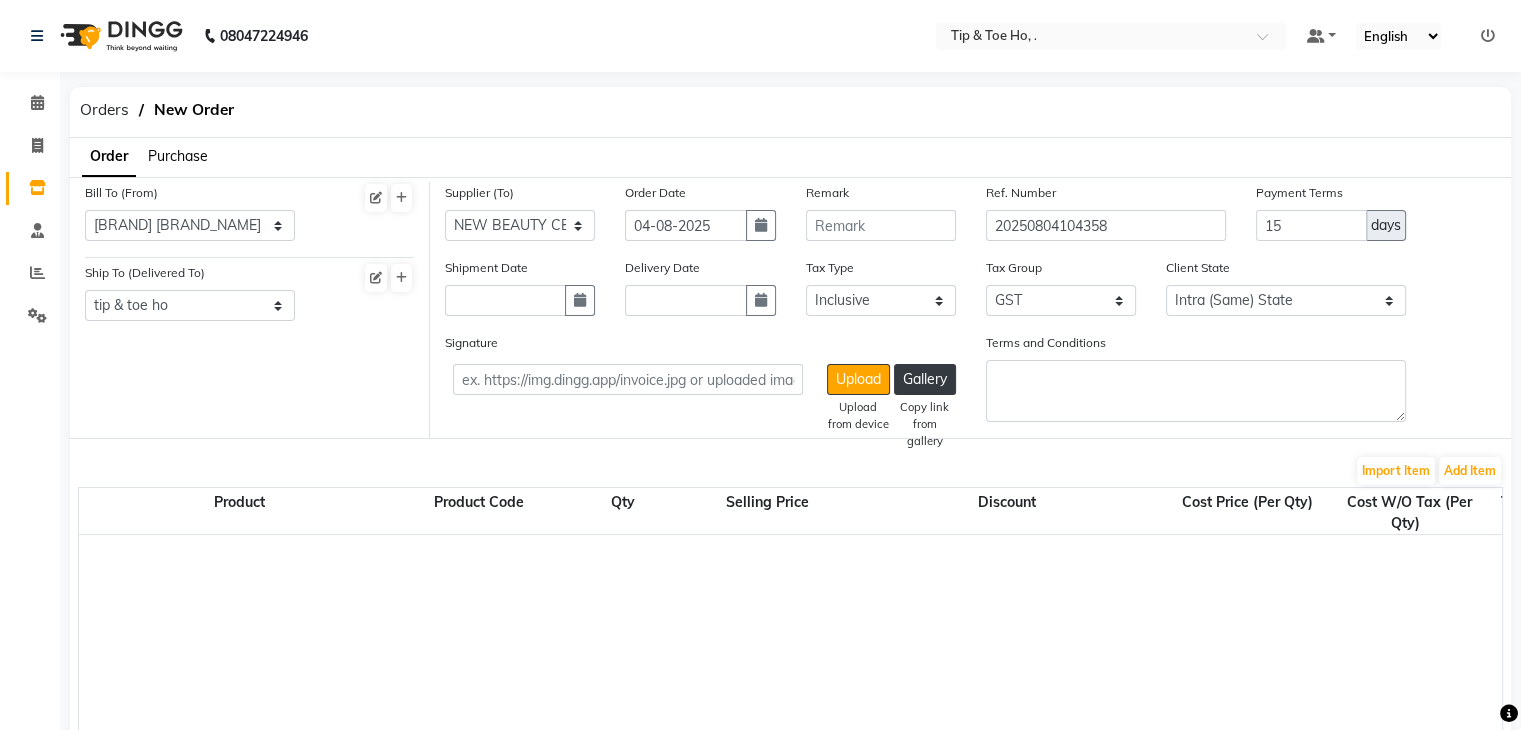 click on "Signature  Upload   Upload from device   Gallery   Copy link from gallery  Terms and Conditions" 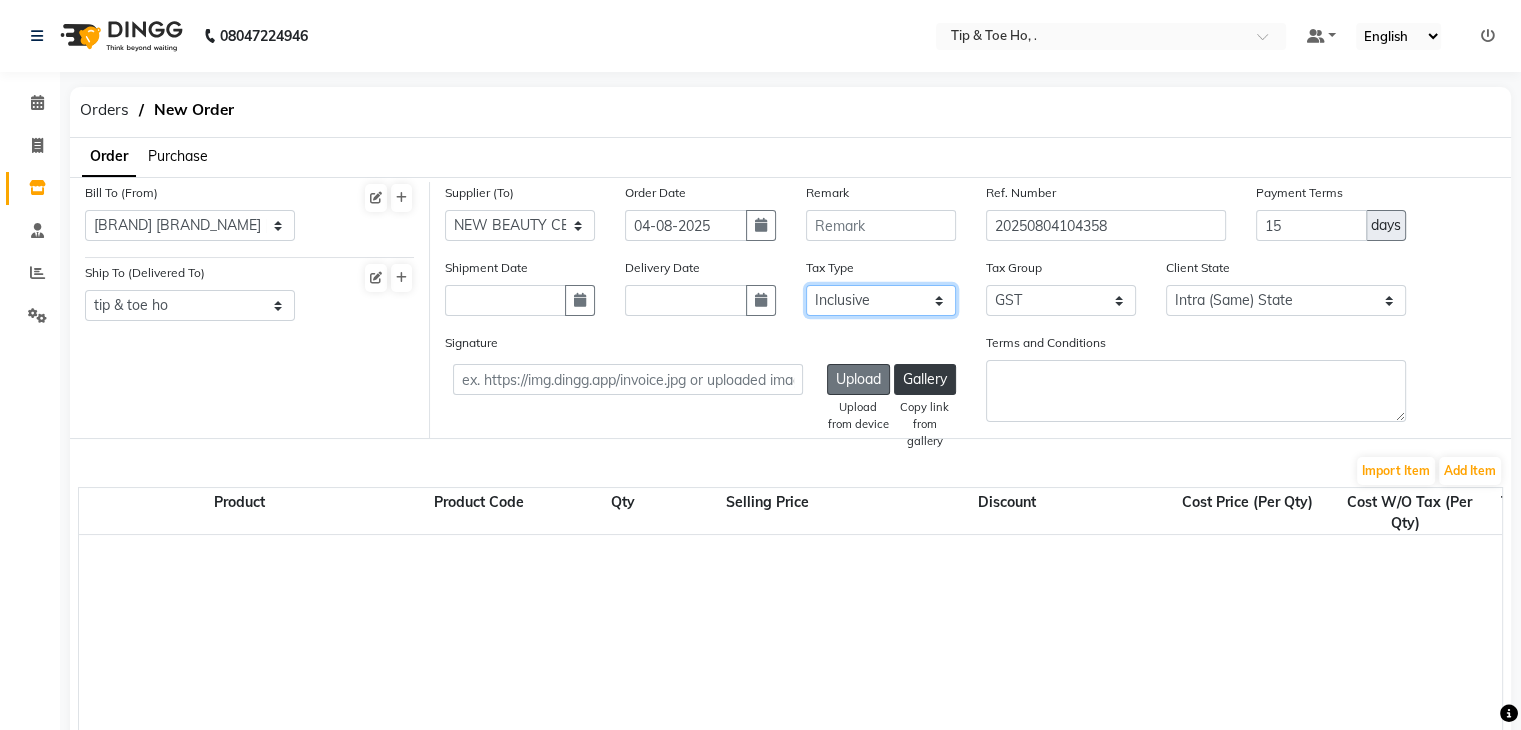 drag, startPoint x: 880, startPoint y: 310, endPoint x: 884, endPoint y: 384, distance: 74.10803 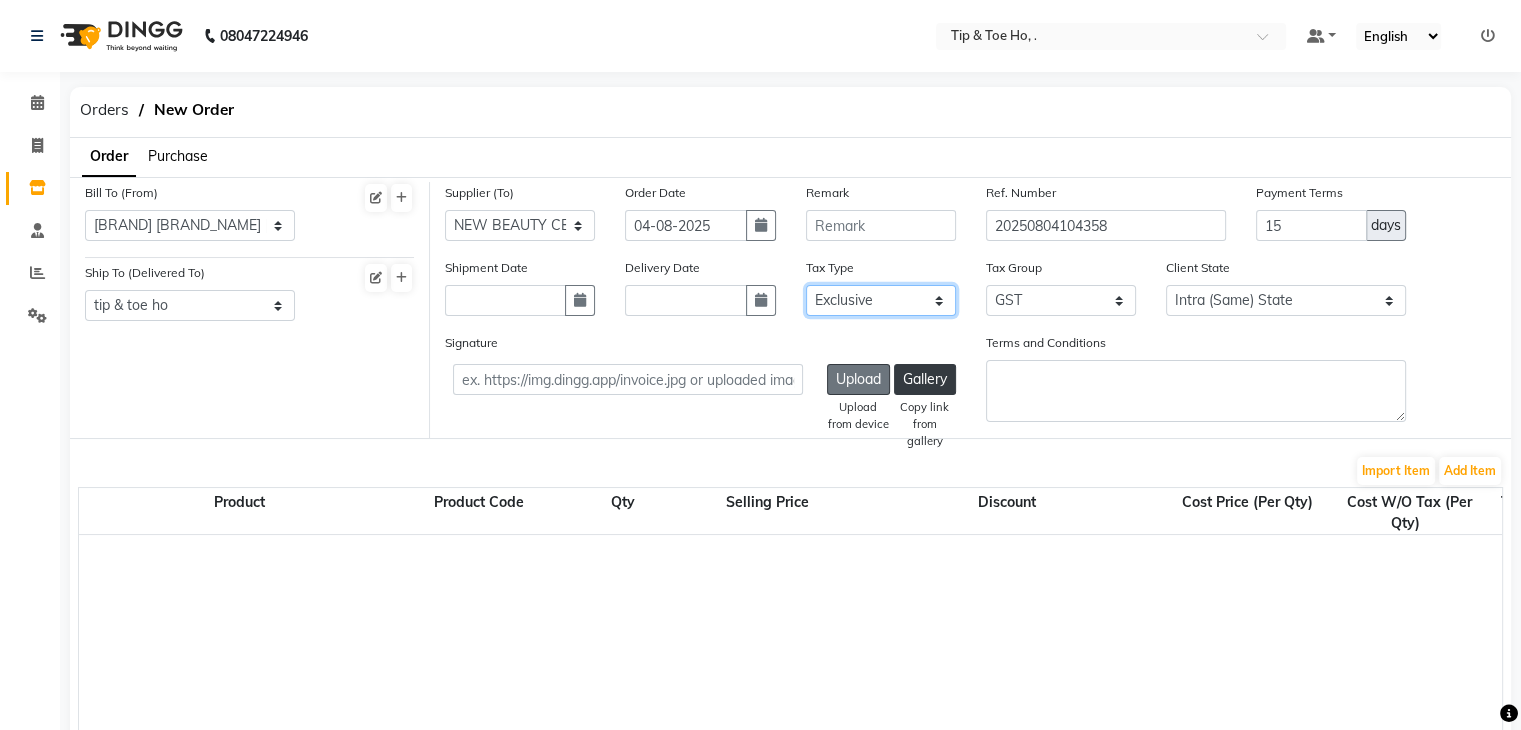 click on "Select Inclusive Exclusive" 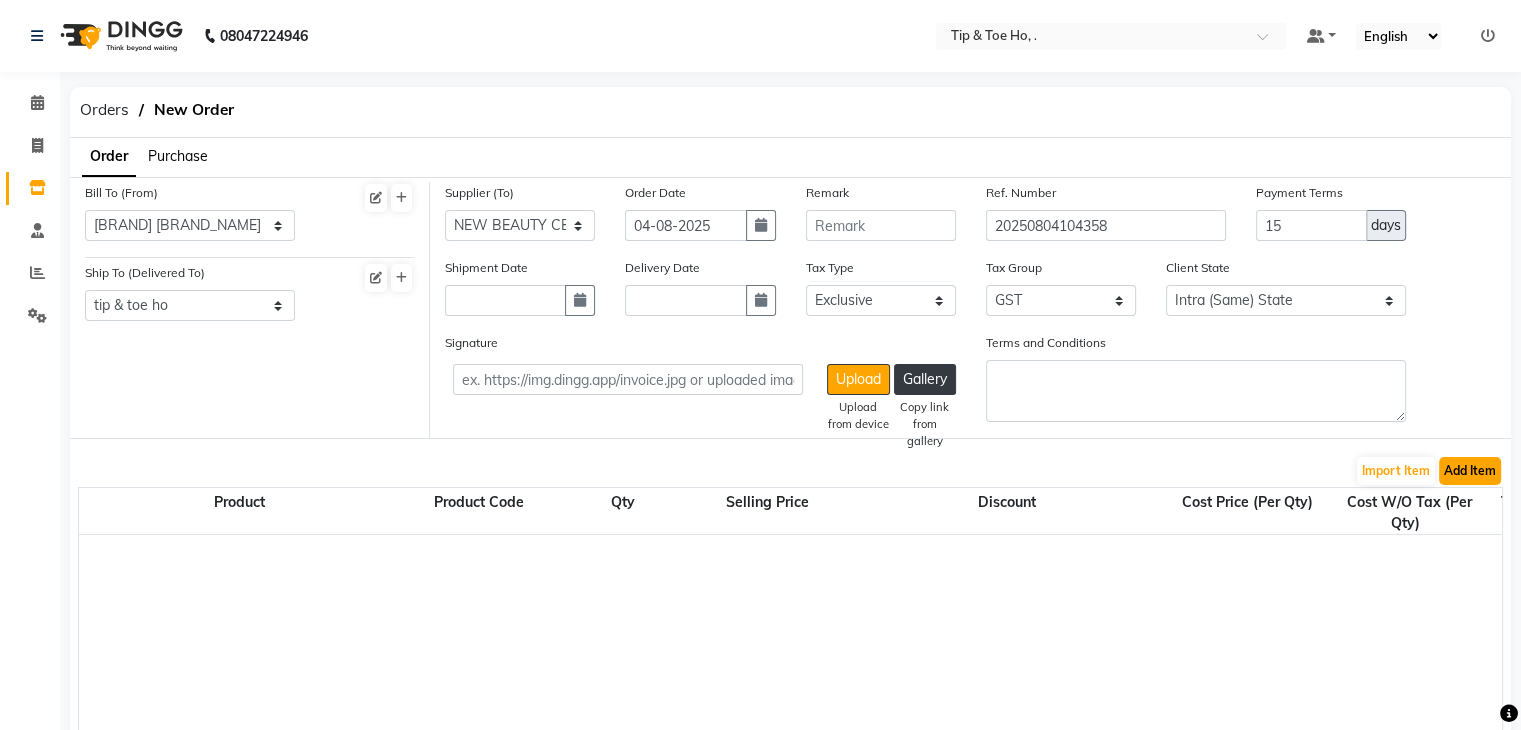click on "Add Item" 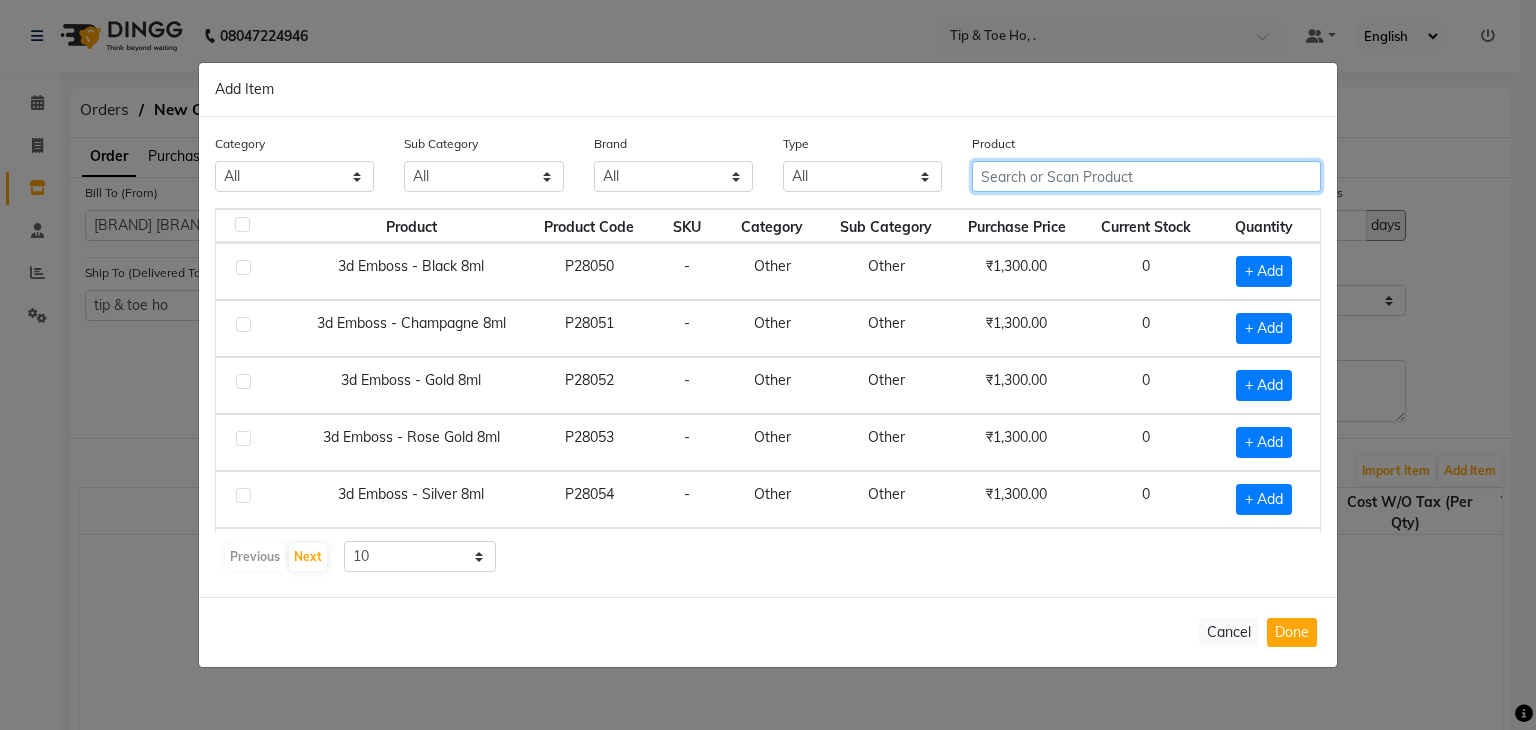 click 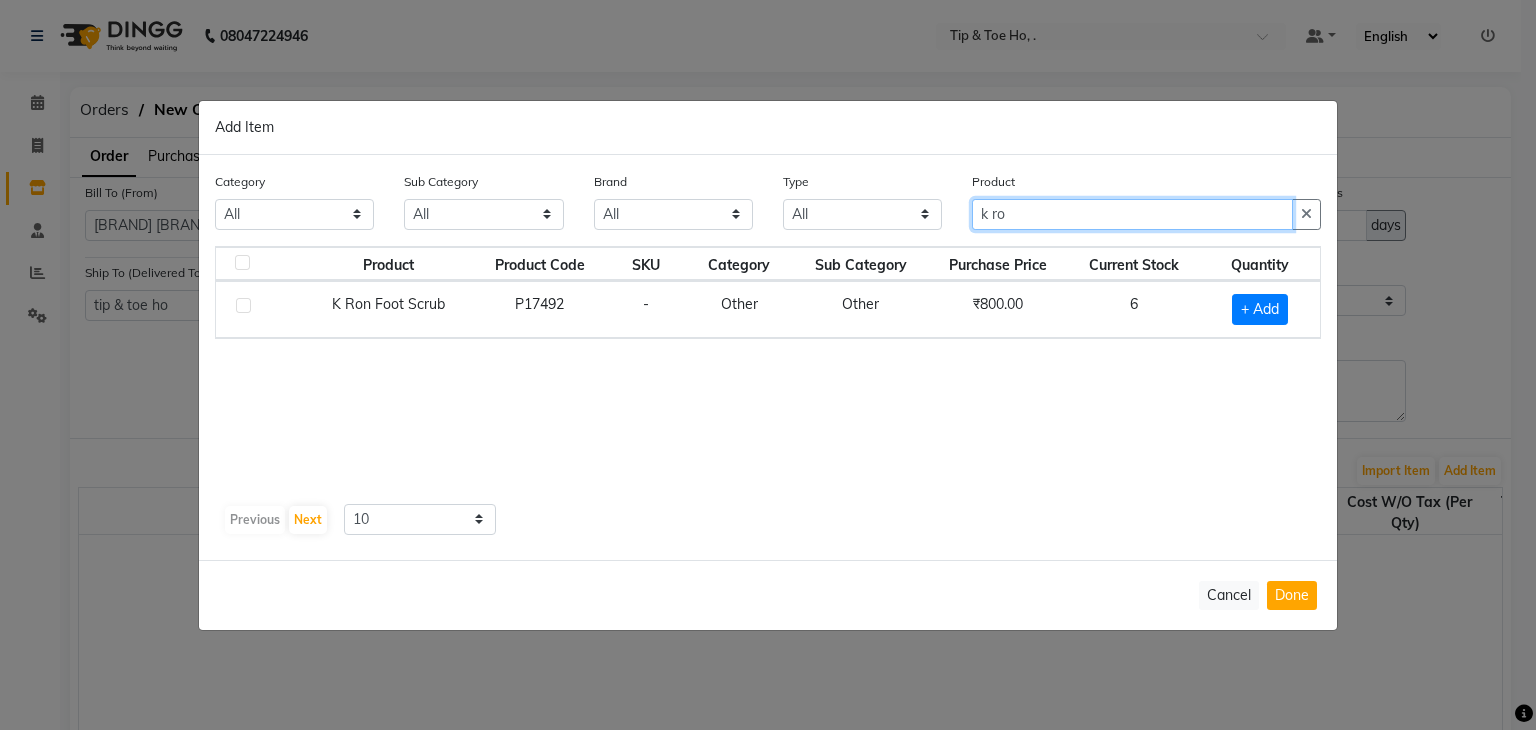 type on "k ro" 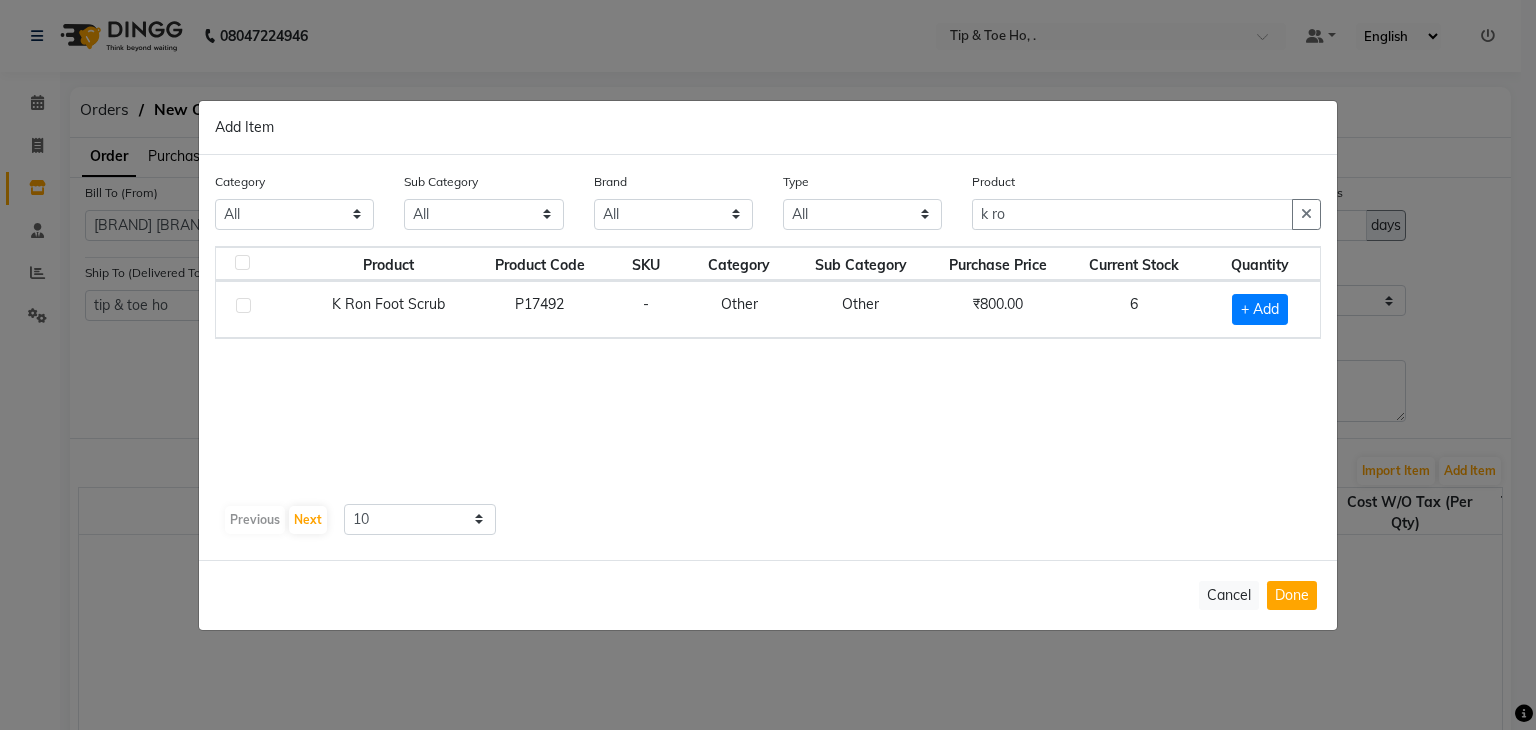 type 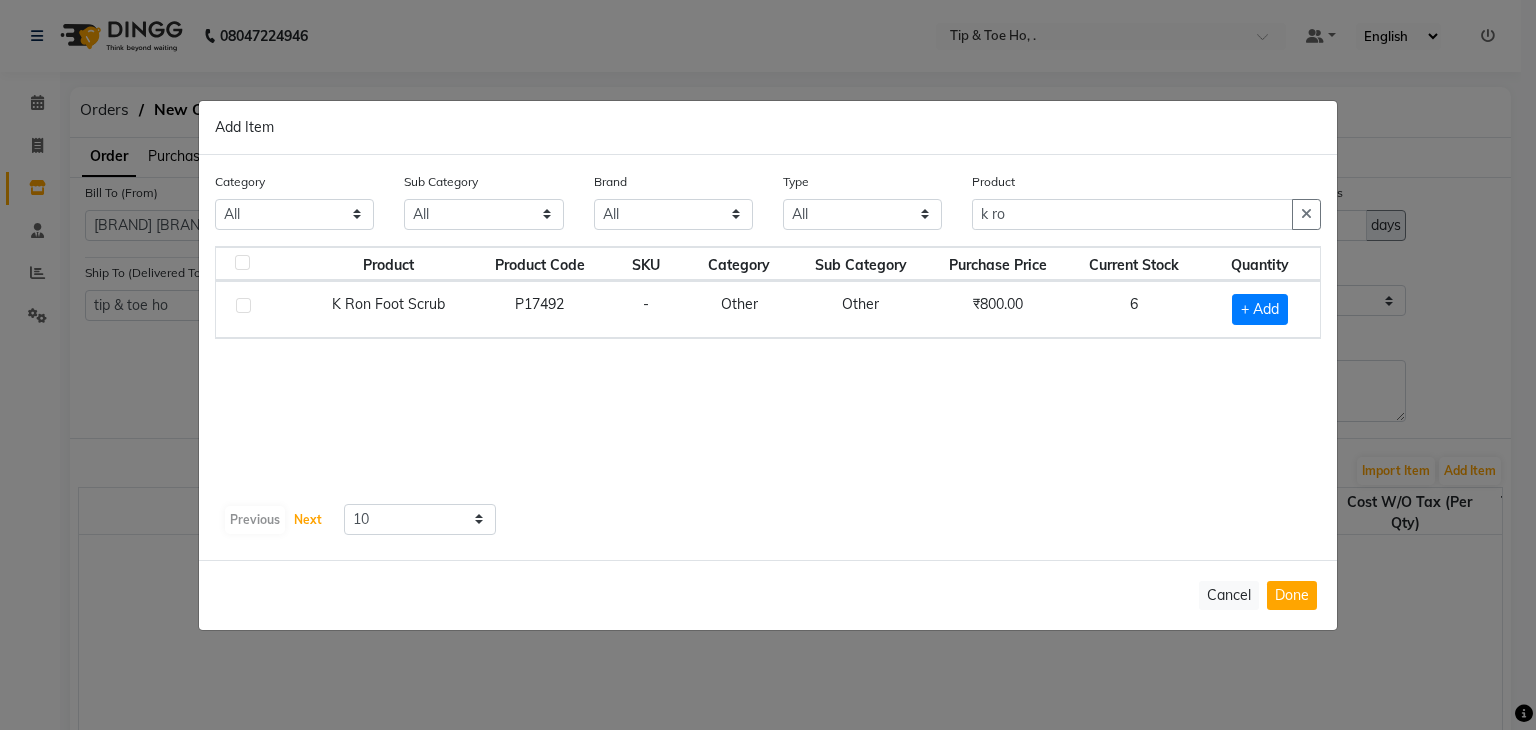 type 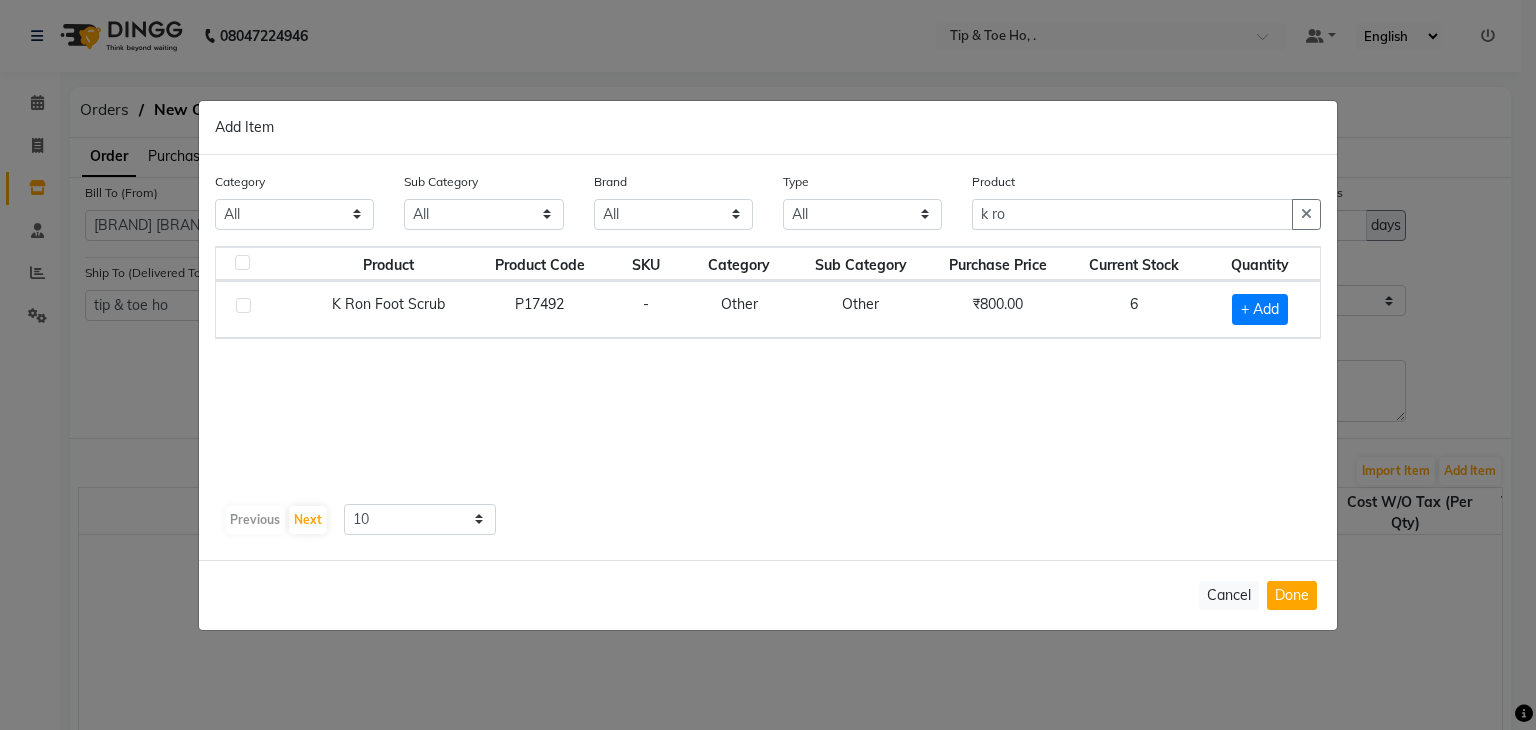 type 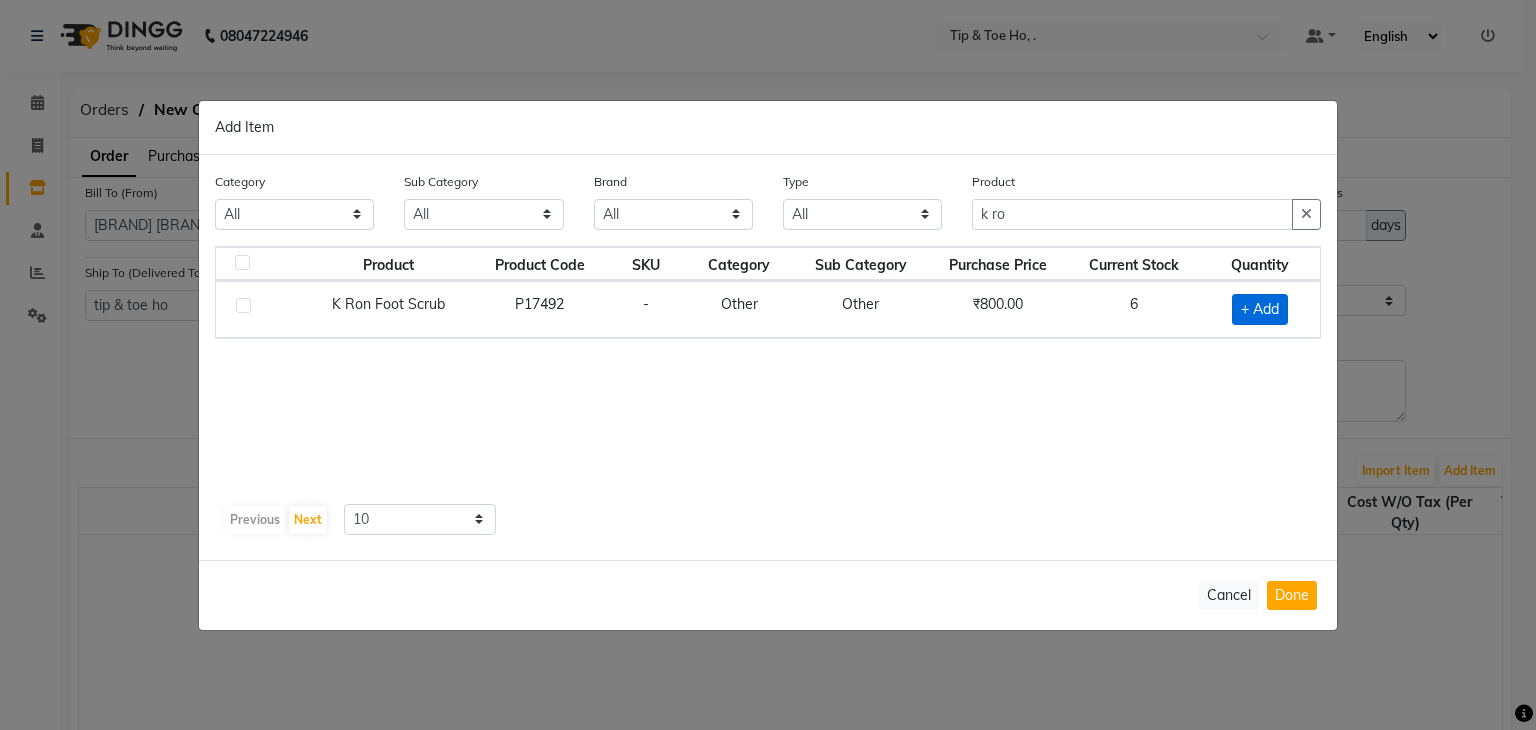click on "+ Add" 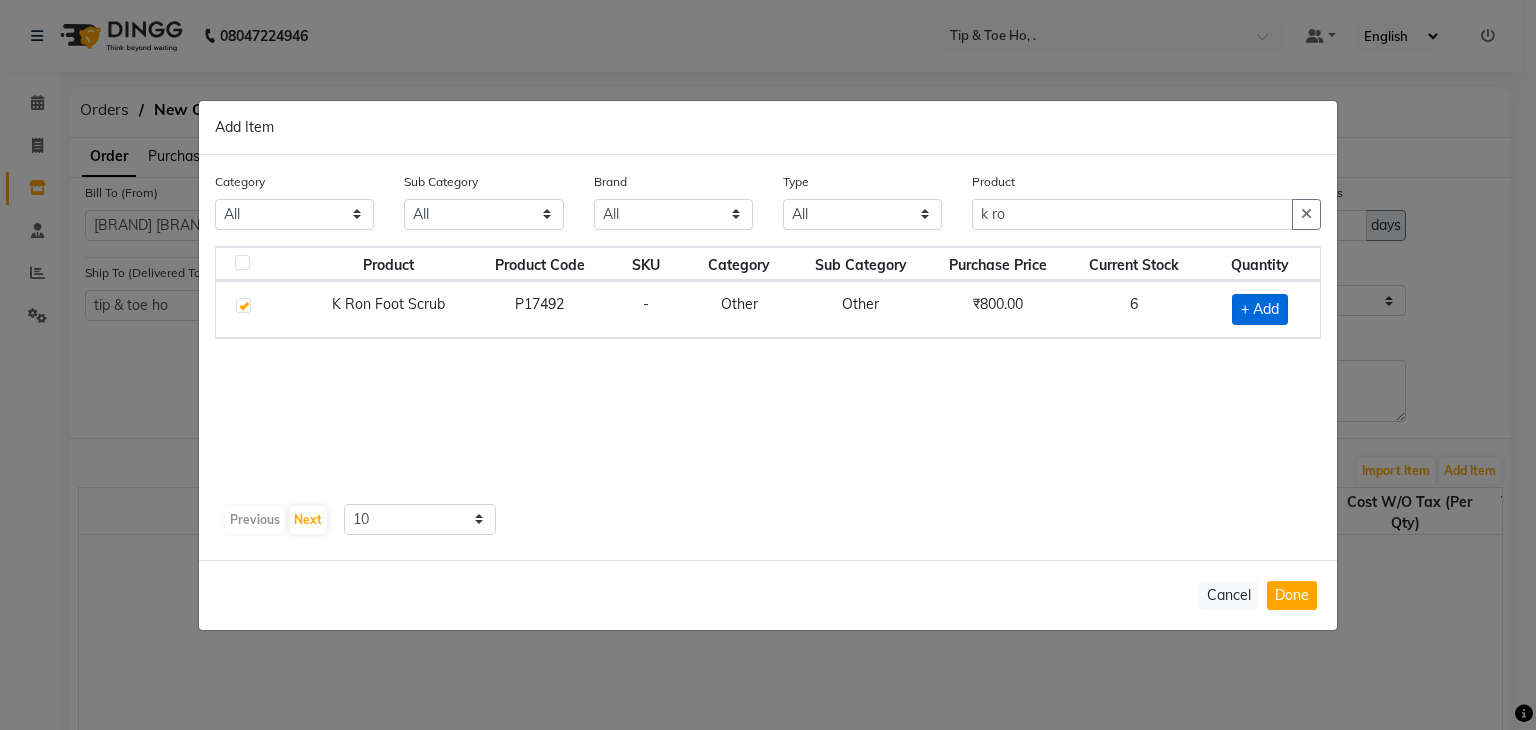 checkbox on "true" 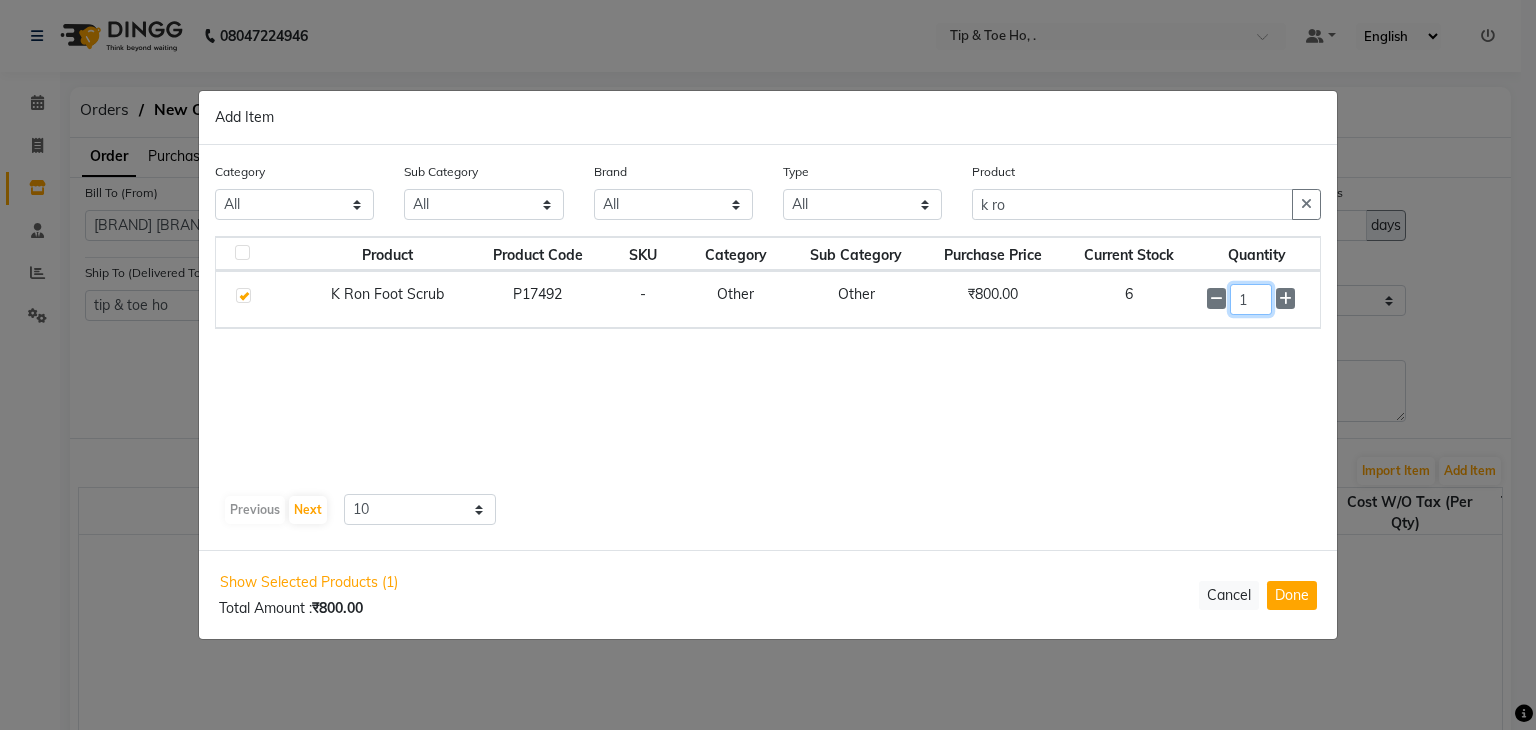 click on "1" 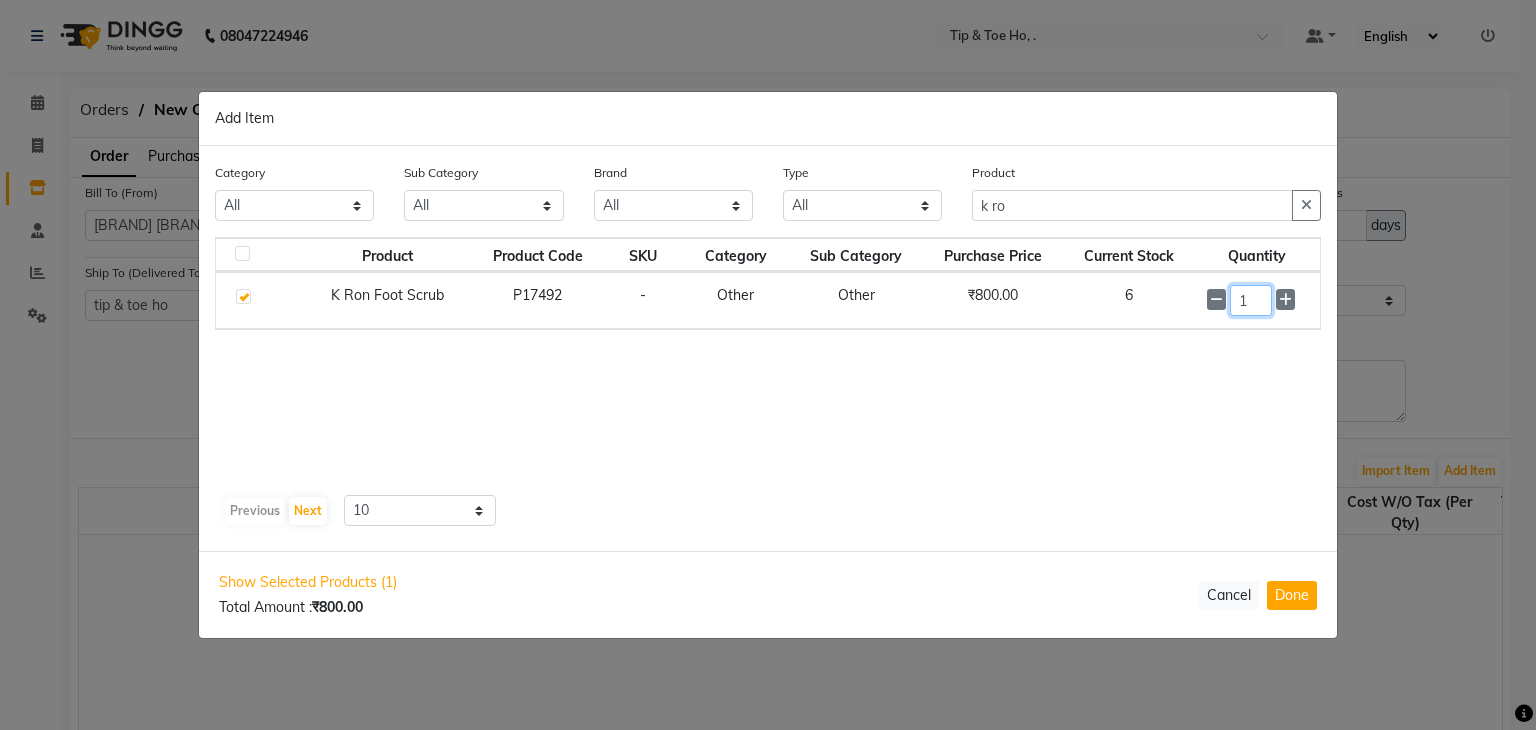 click on "1" 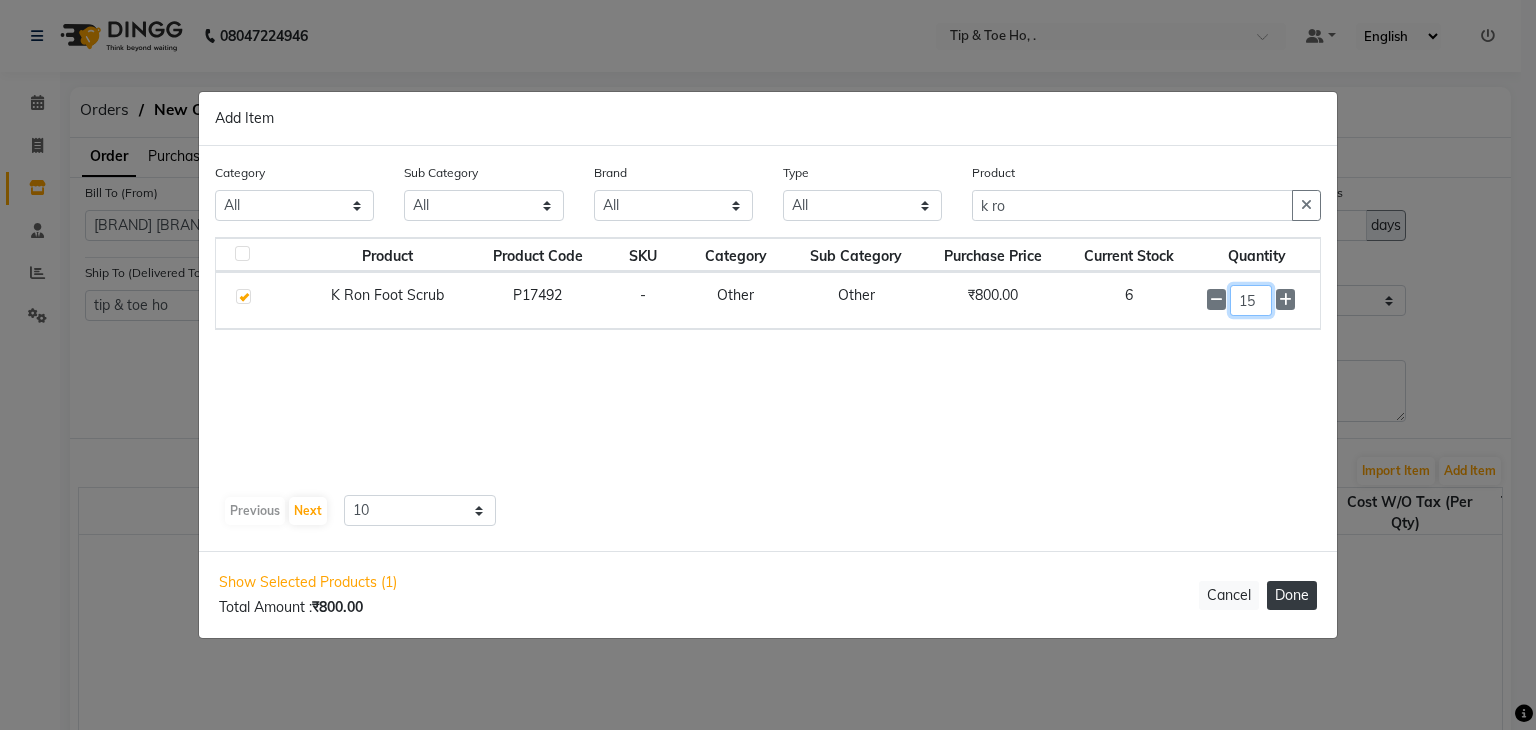 type on "15" 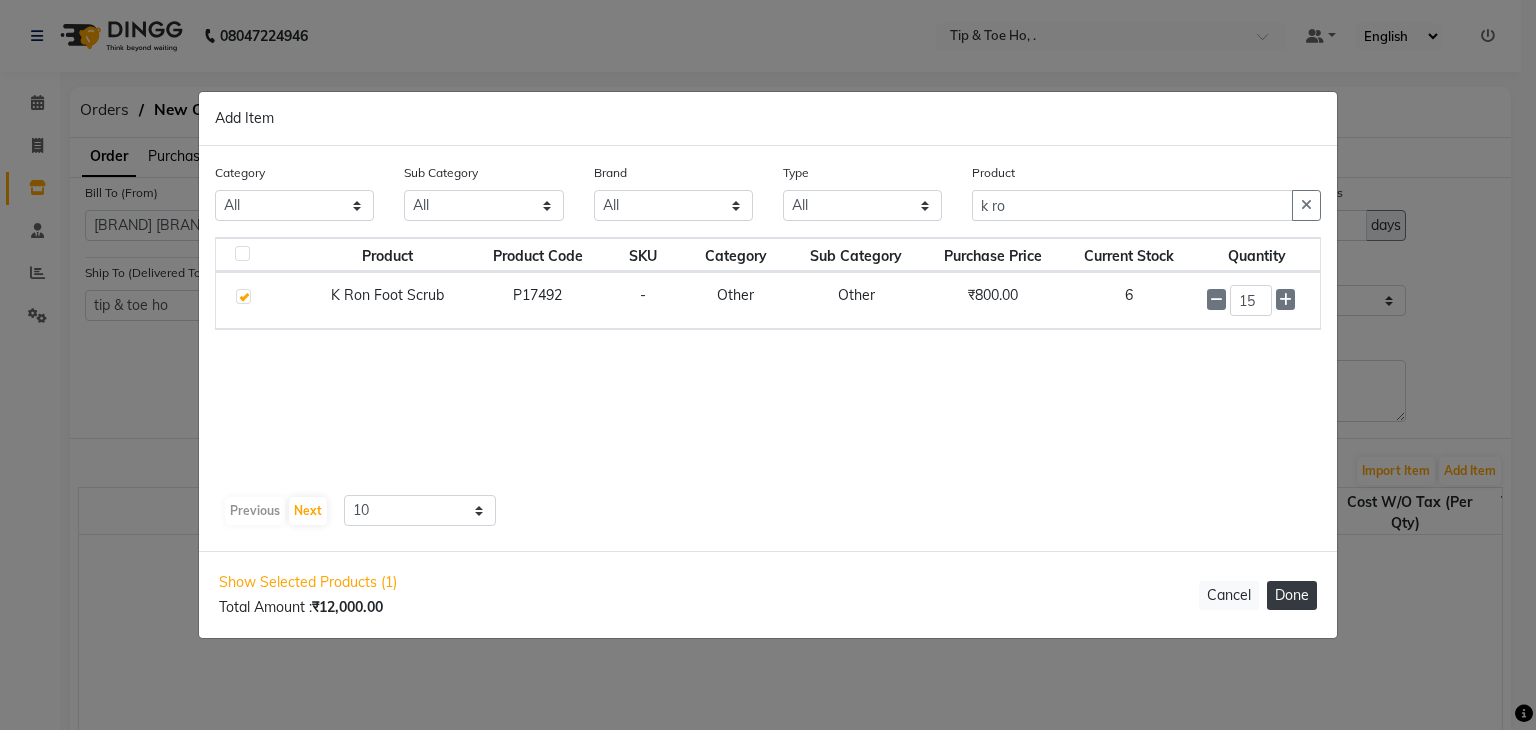 click on "Done" 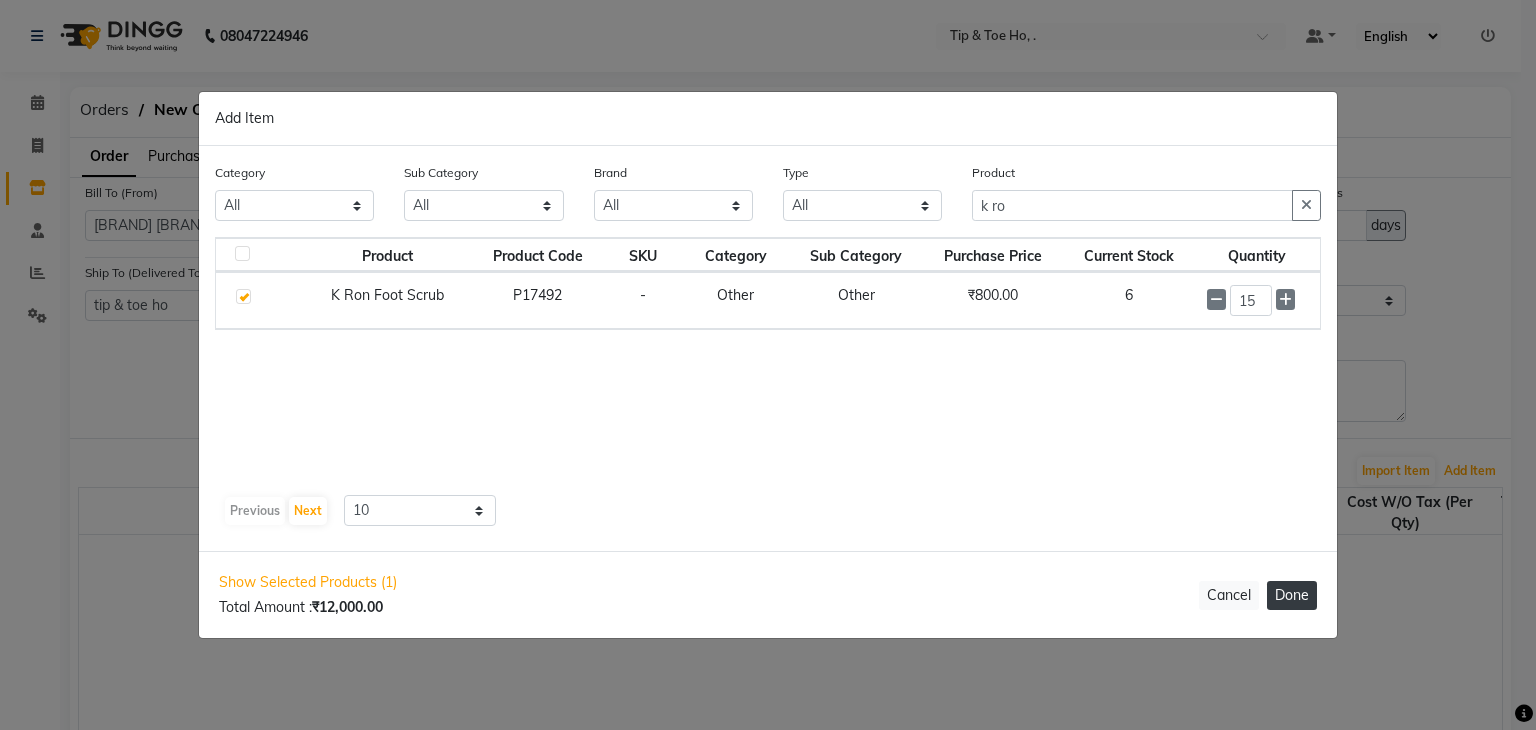 select on "2230" 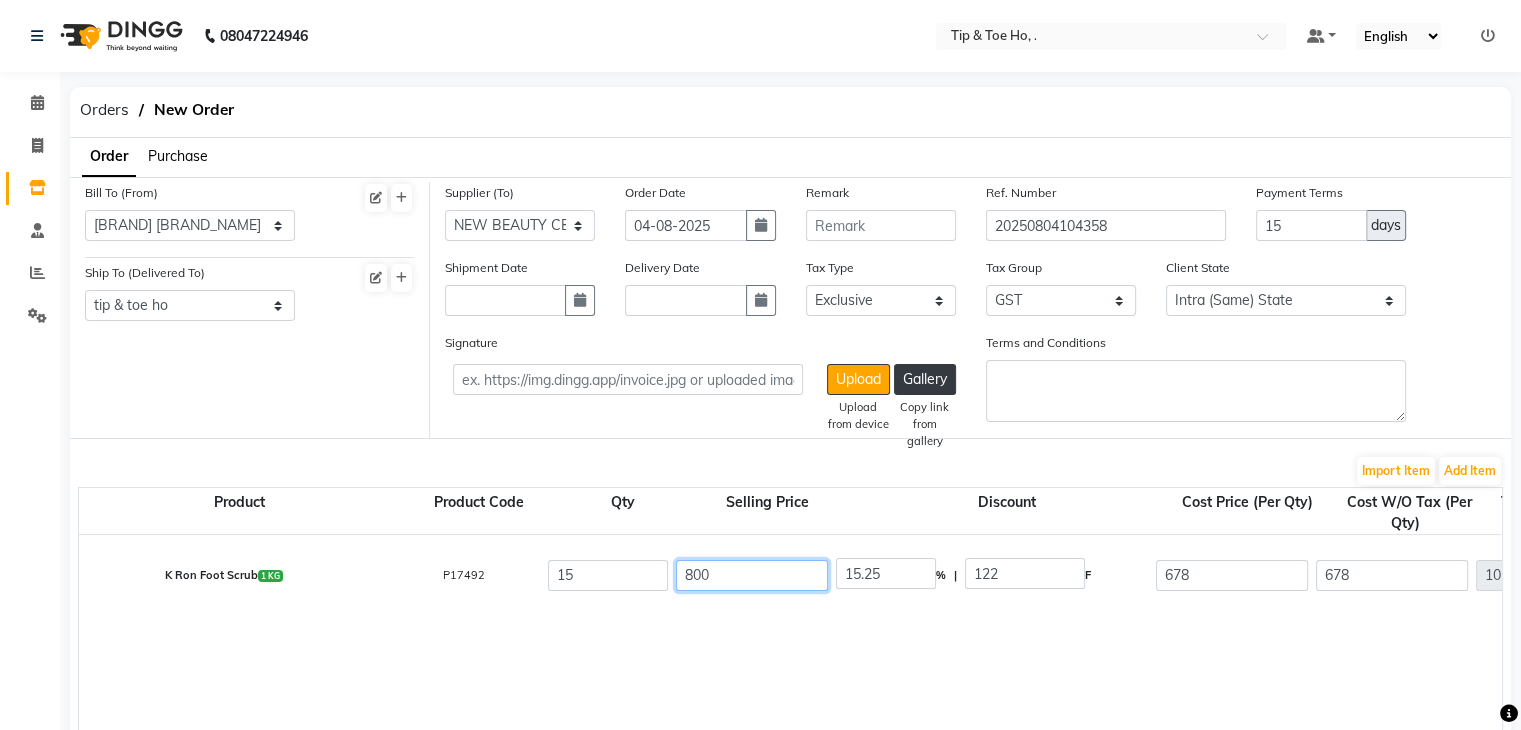 click on "800" 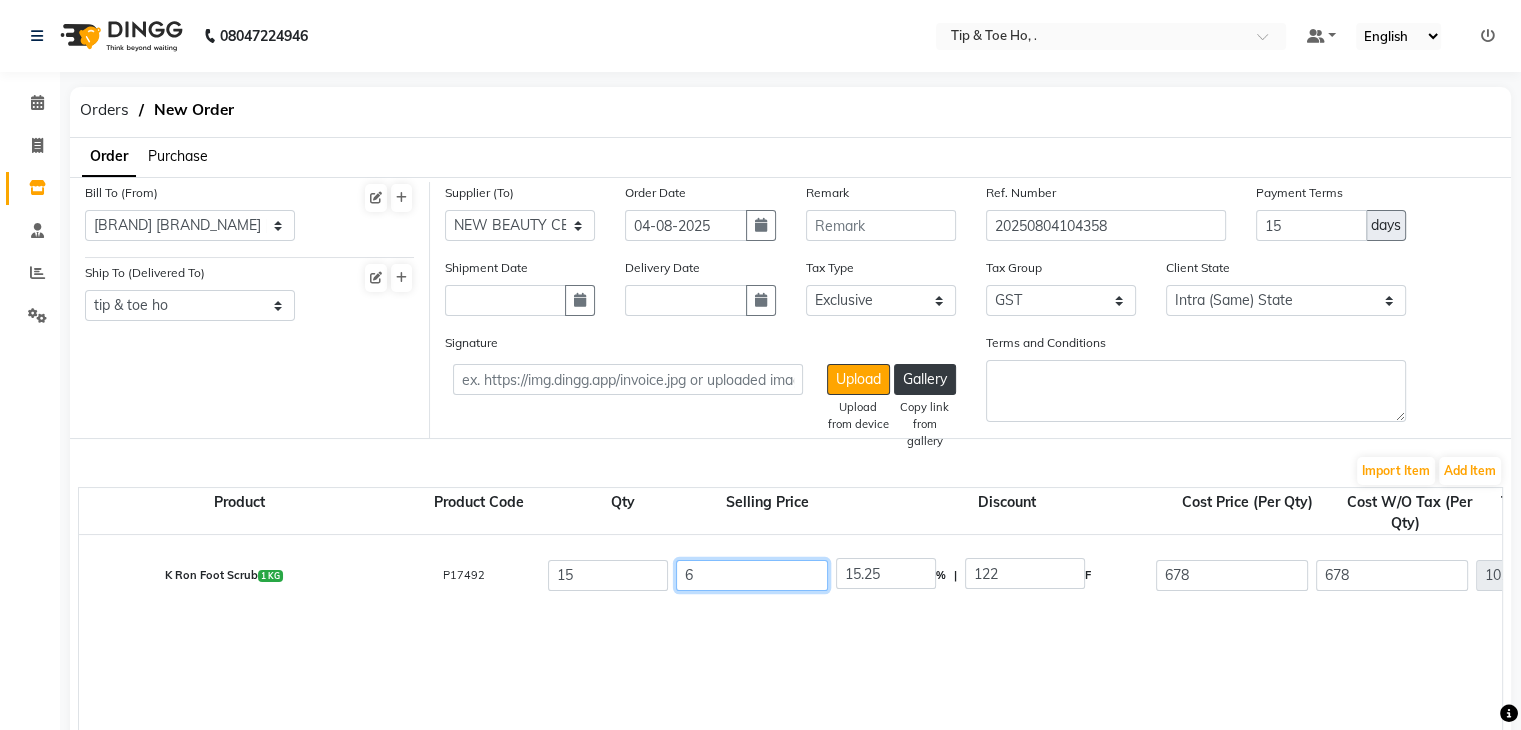 type on "67" 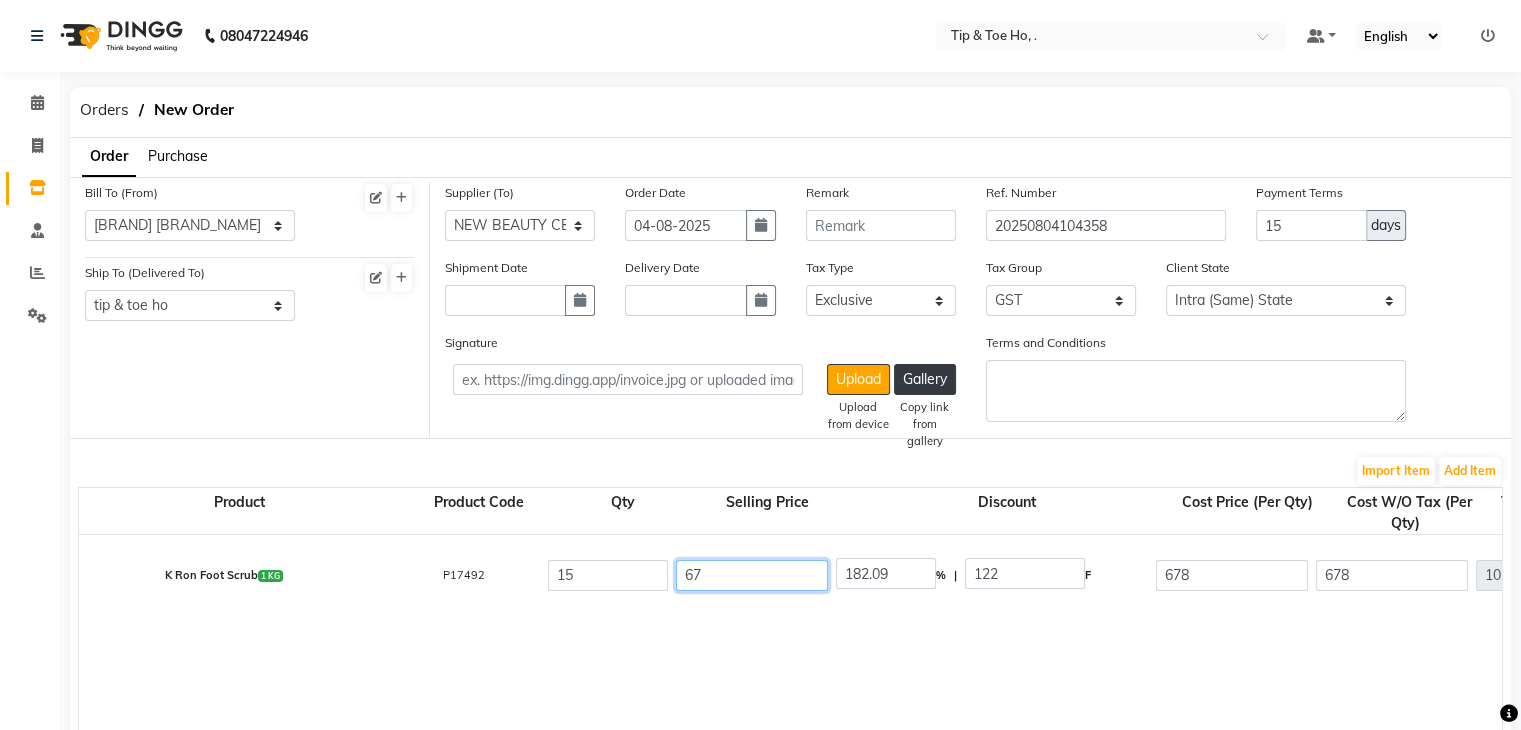 type on "677" 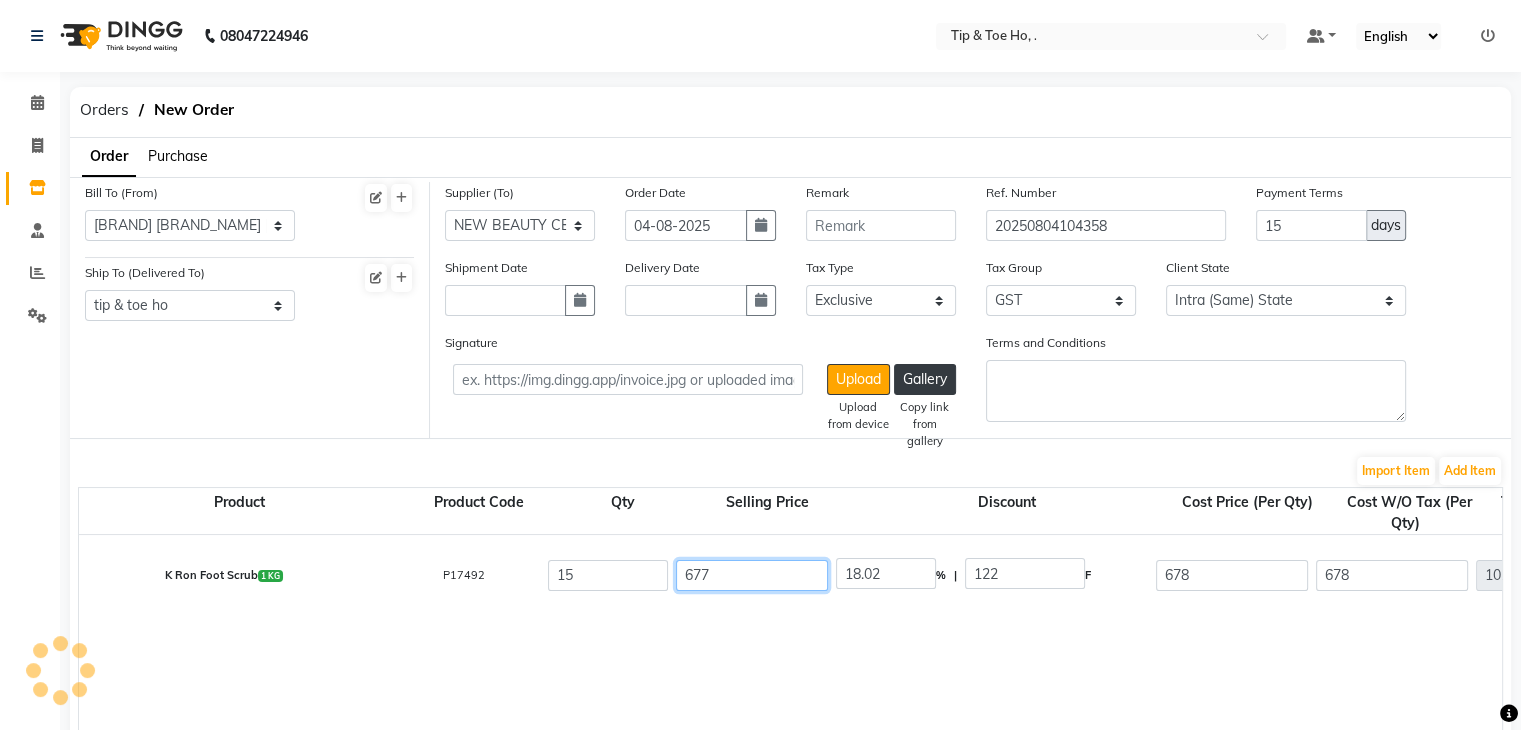 type on "677.9" 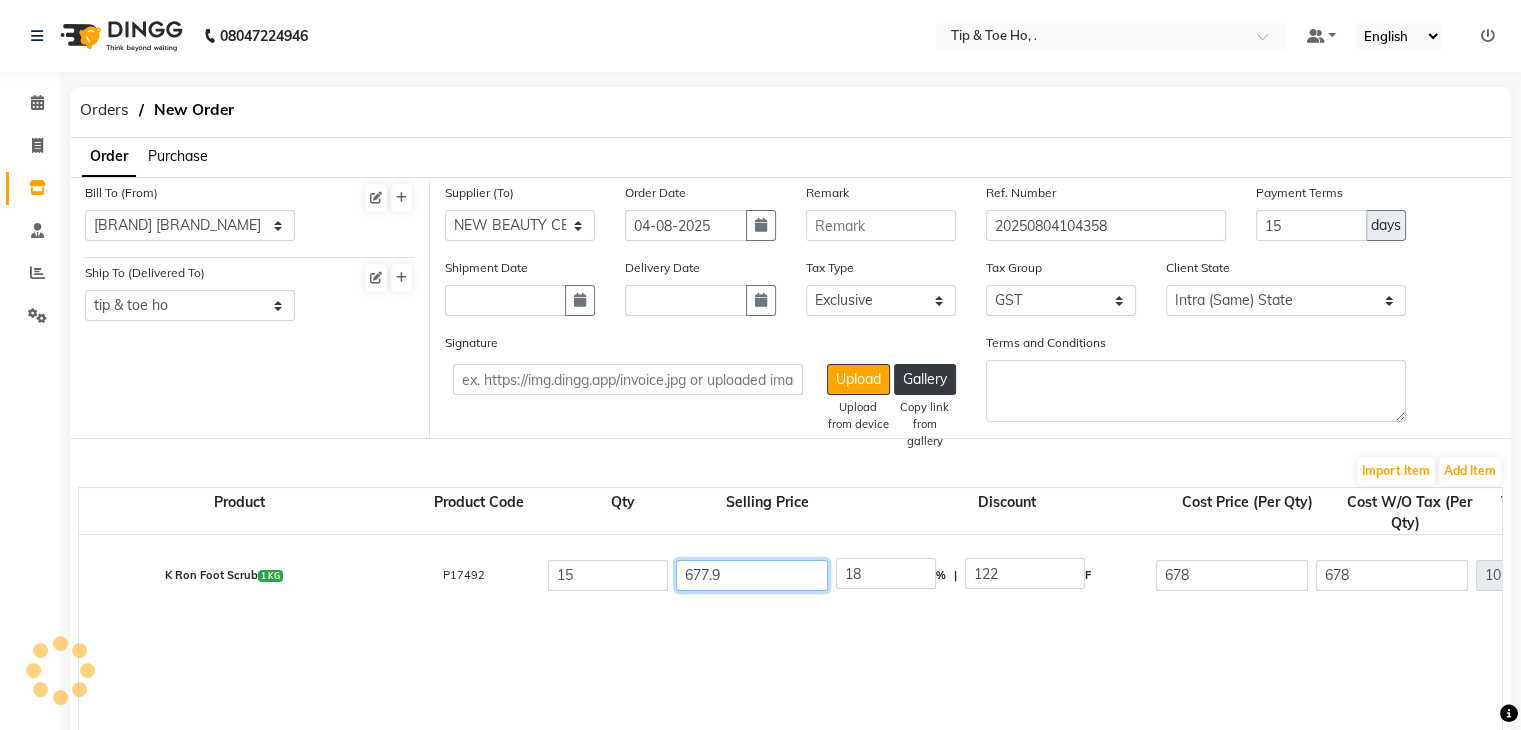 type on "677.97" 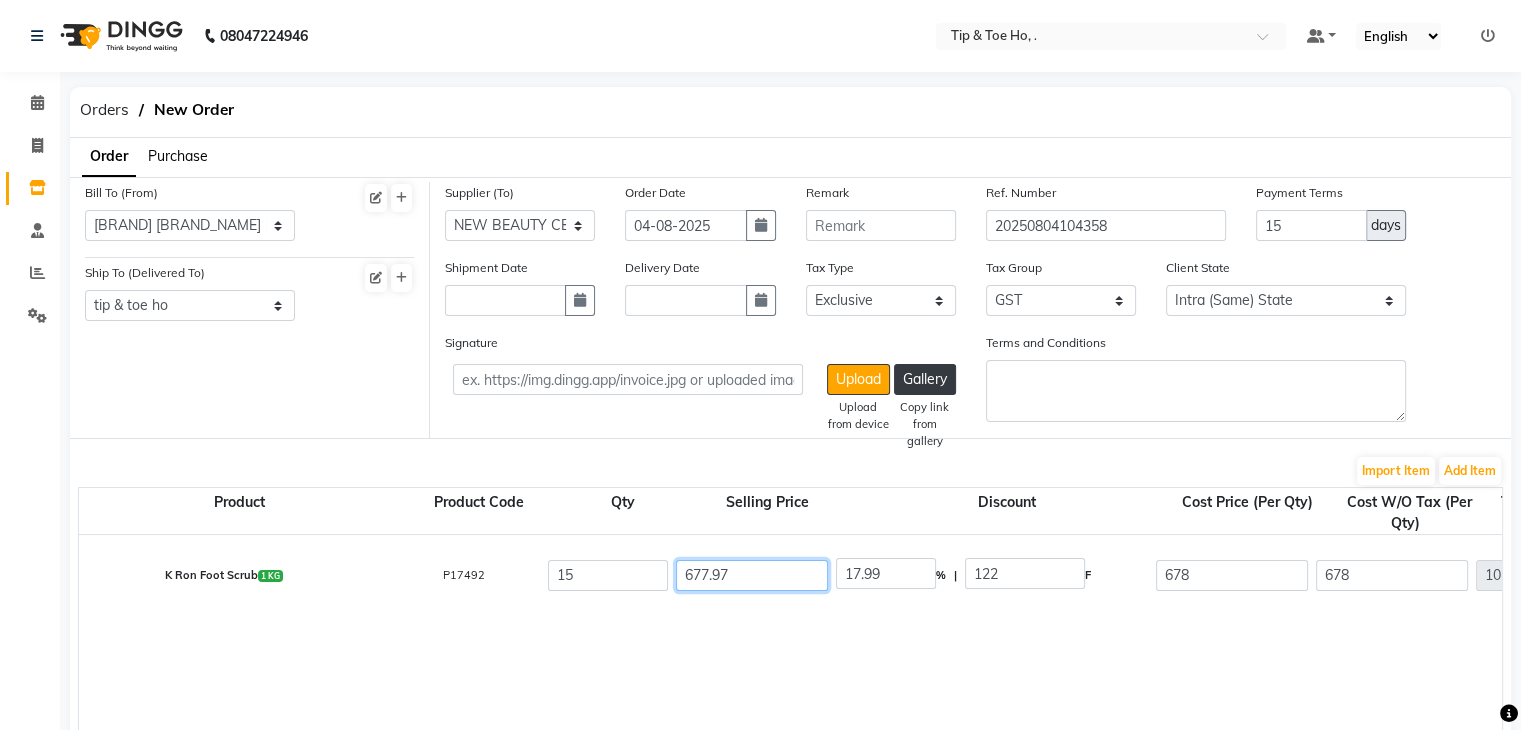 type on "677.97" 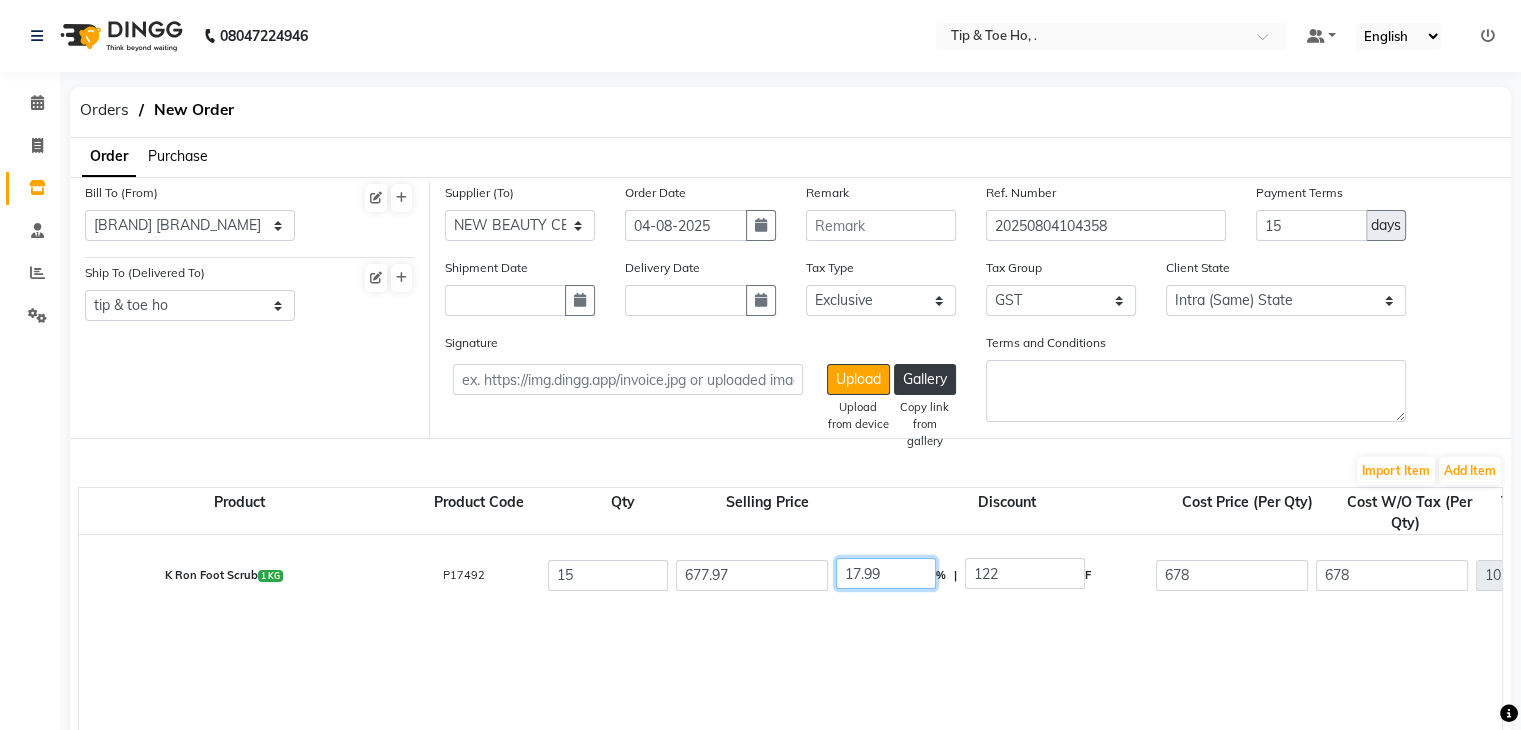 type on "0" 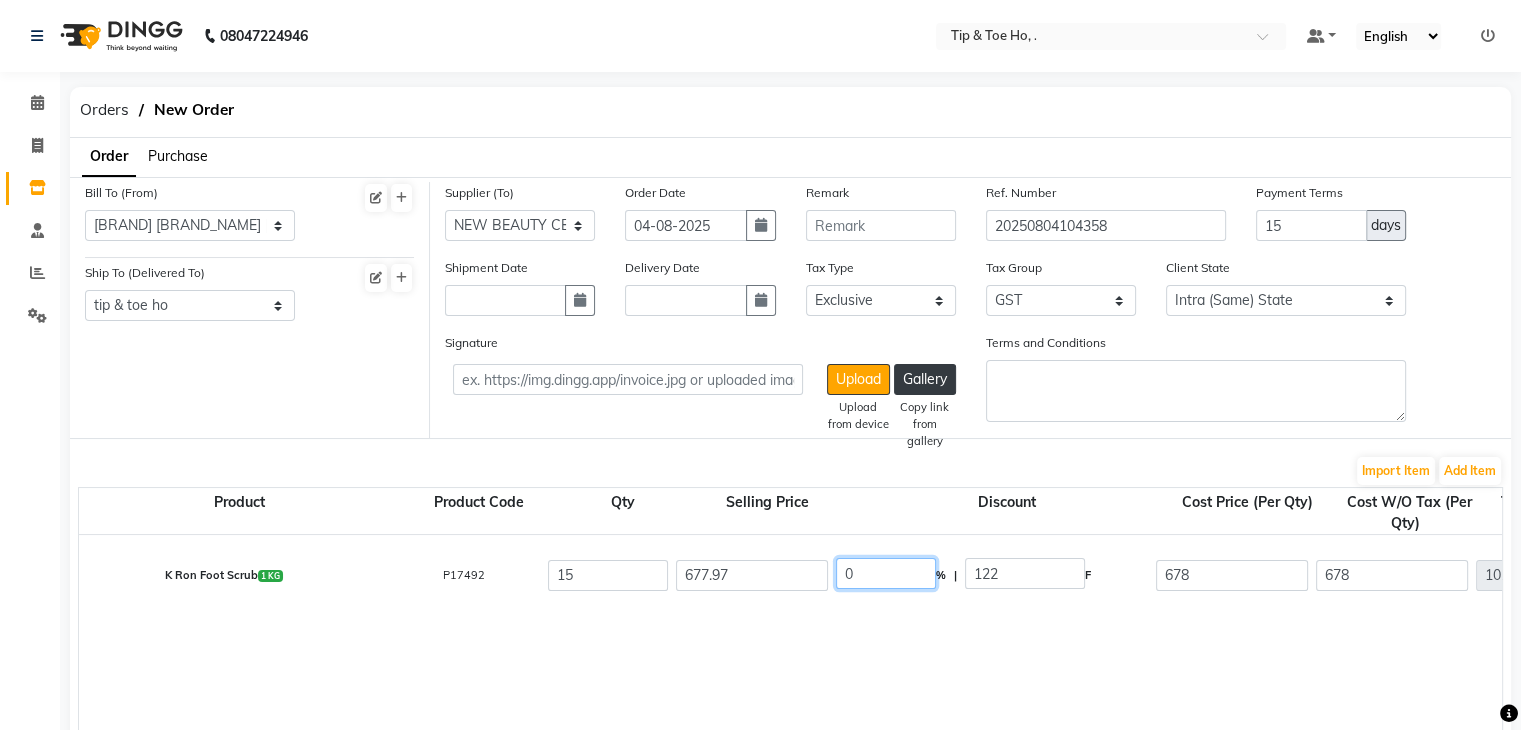 type on "0" 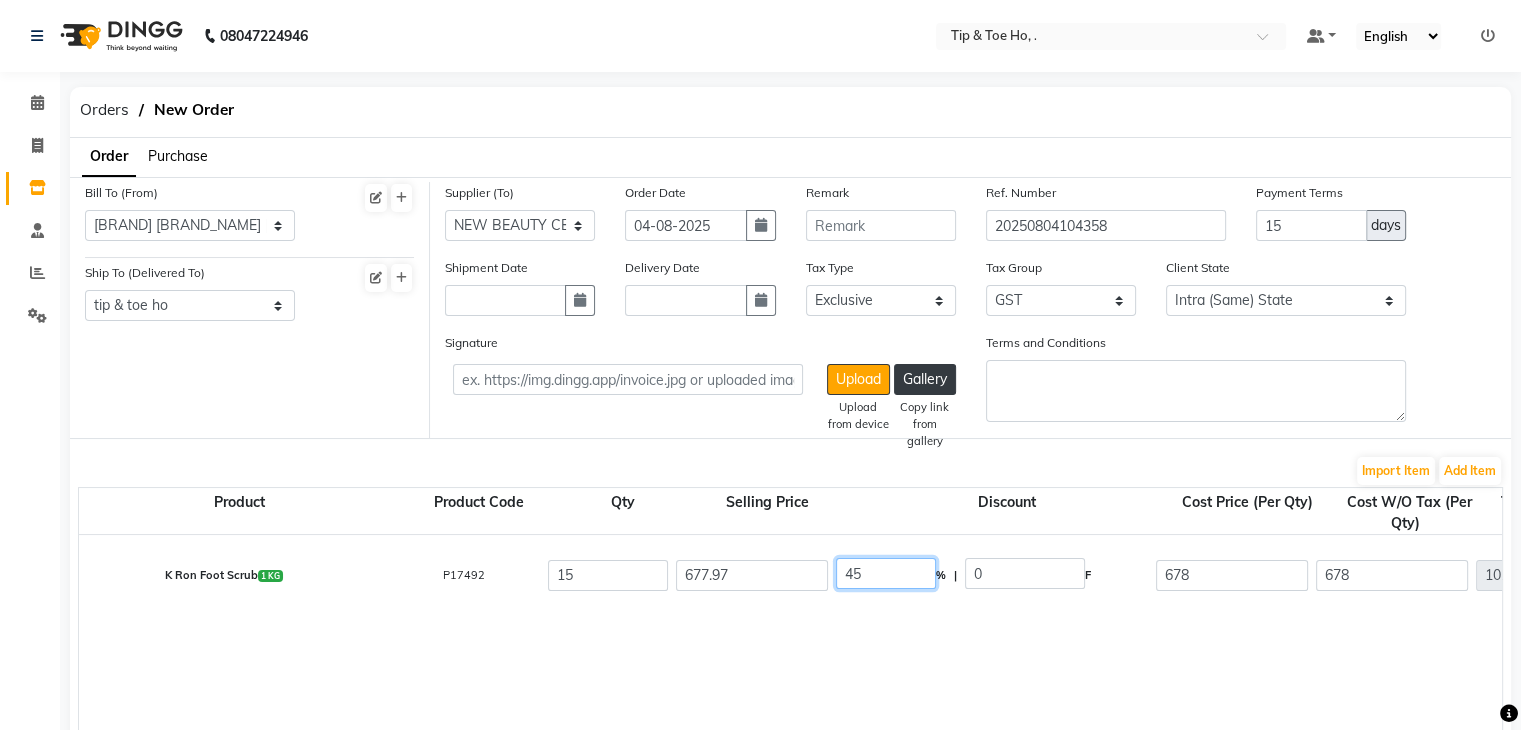 type on "45" 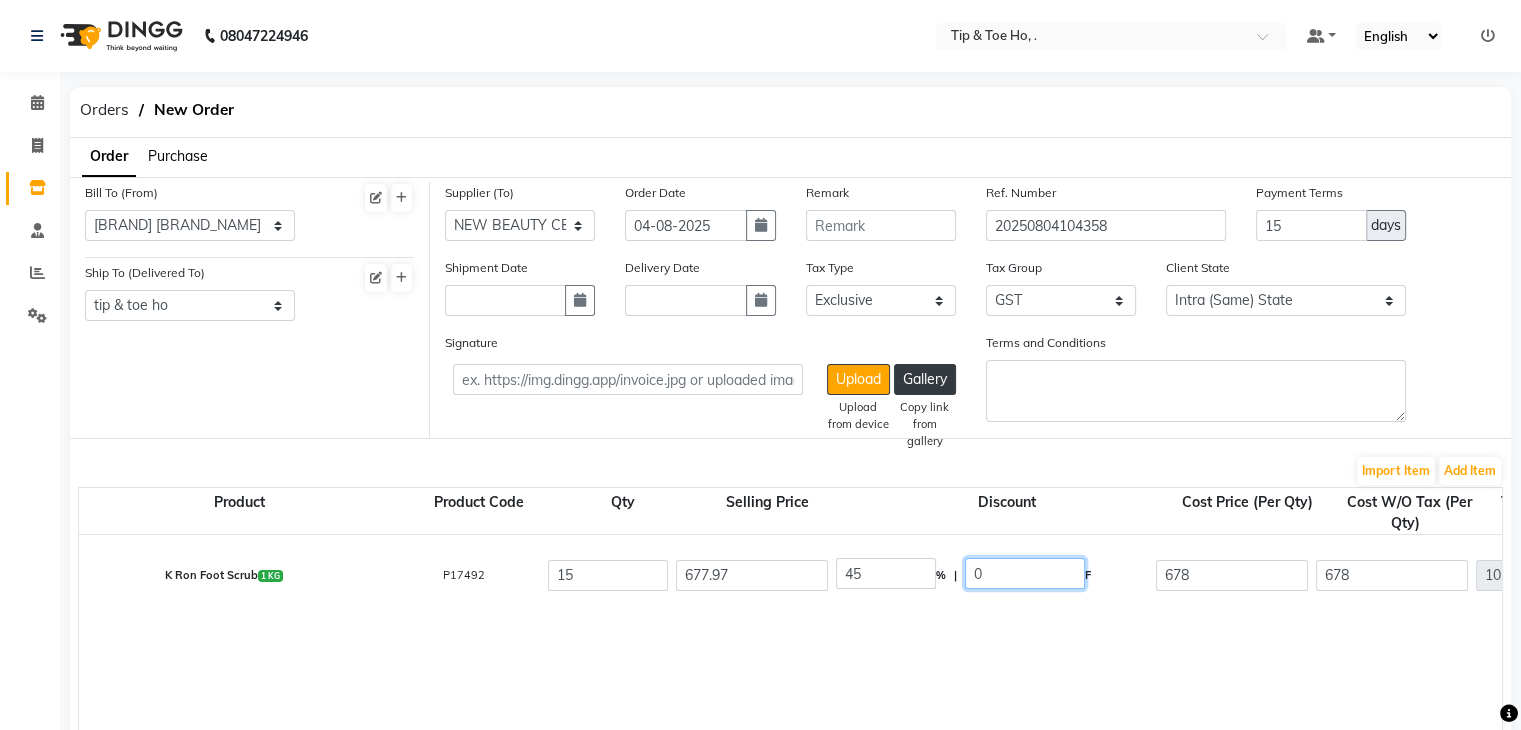 type on "305.09" 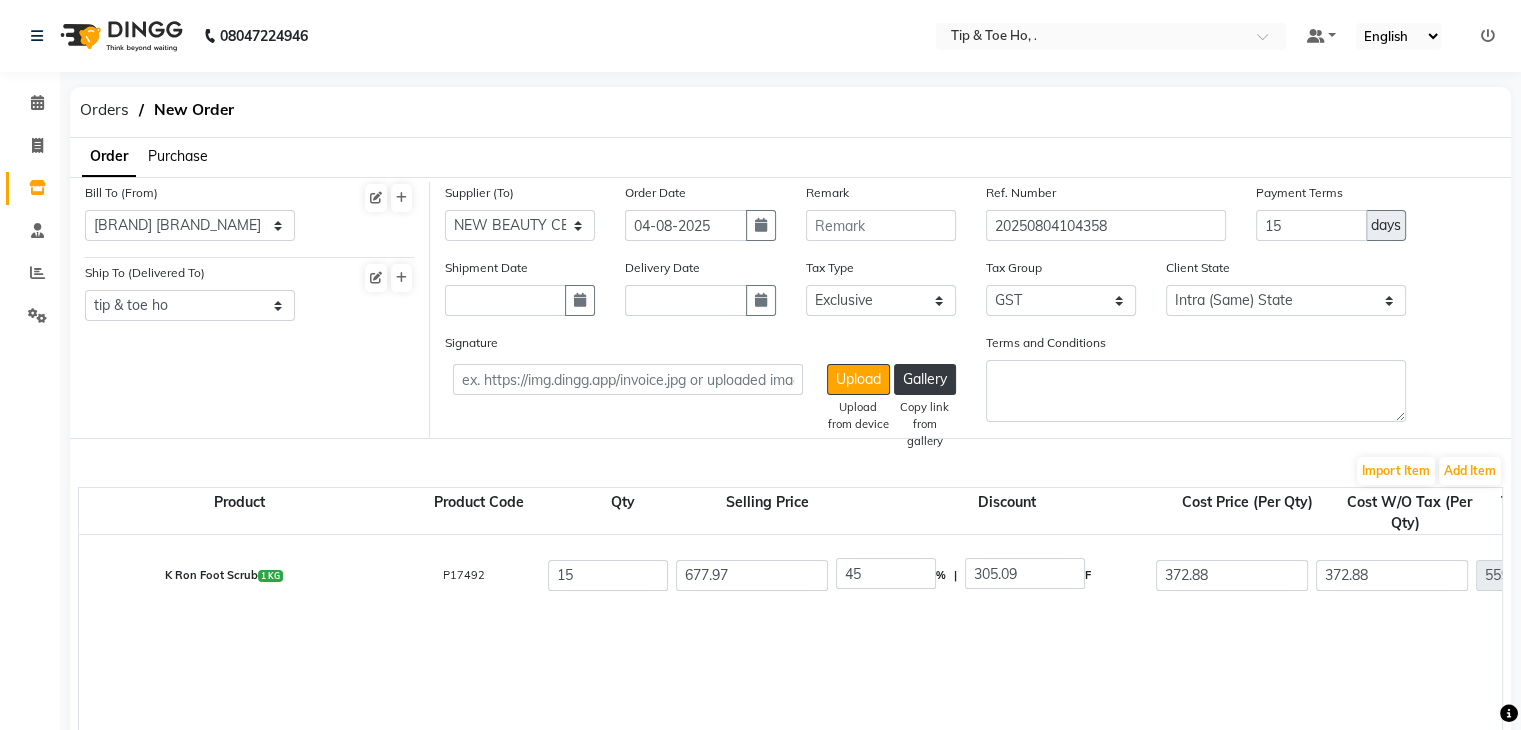 click on "K Ron Foot Scrub 1 KG P17492 15 677.97 45 % | 305.09 F 372.88 372.88 5593.2 None GST GST GST (18%) 1006.78 6599.98" 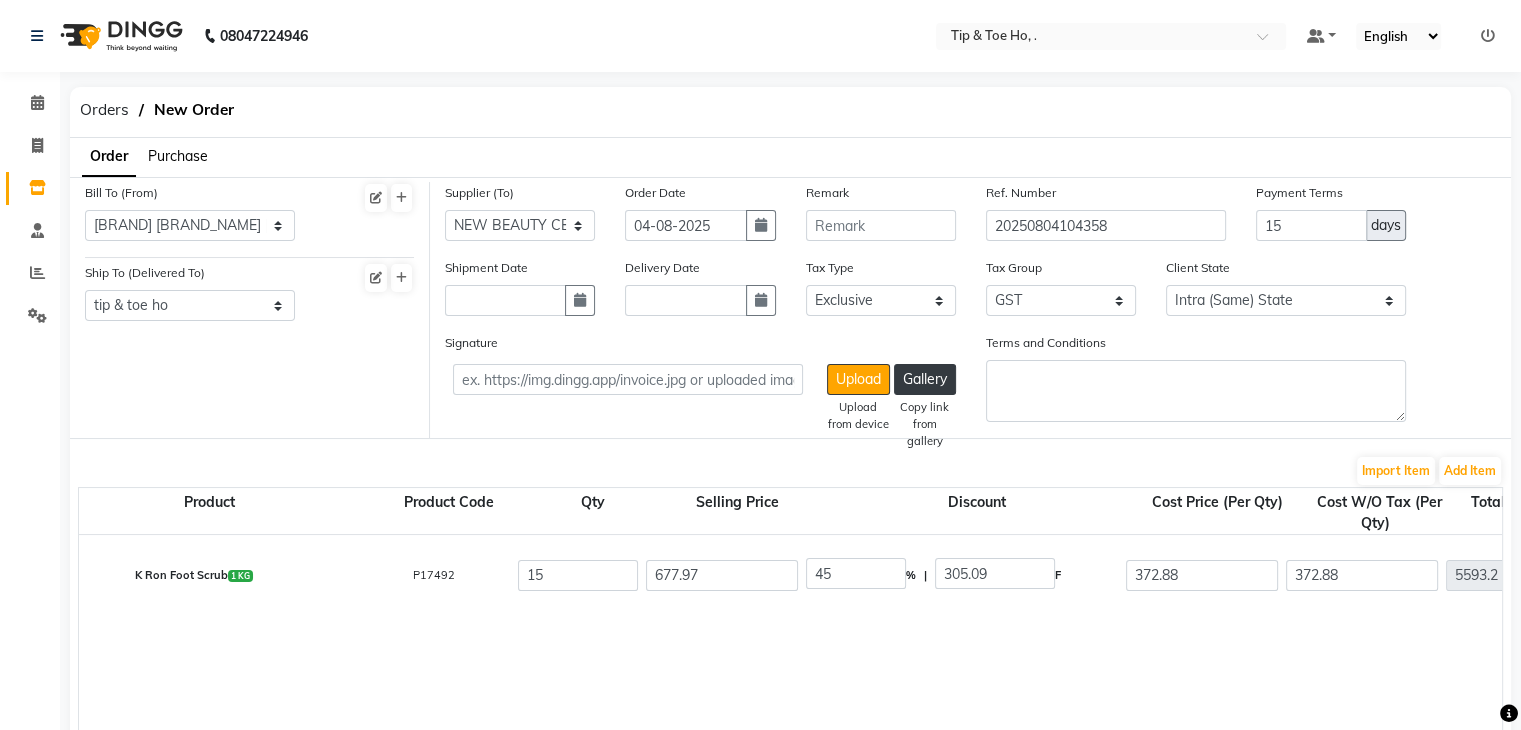 scroll, scrollTop: 0, scrollLeft: 36, axis: horizontal 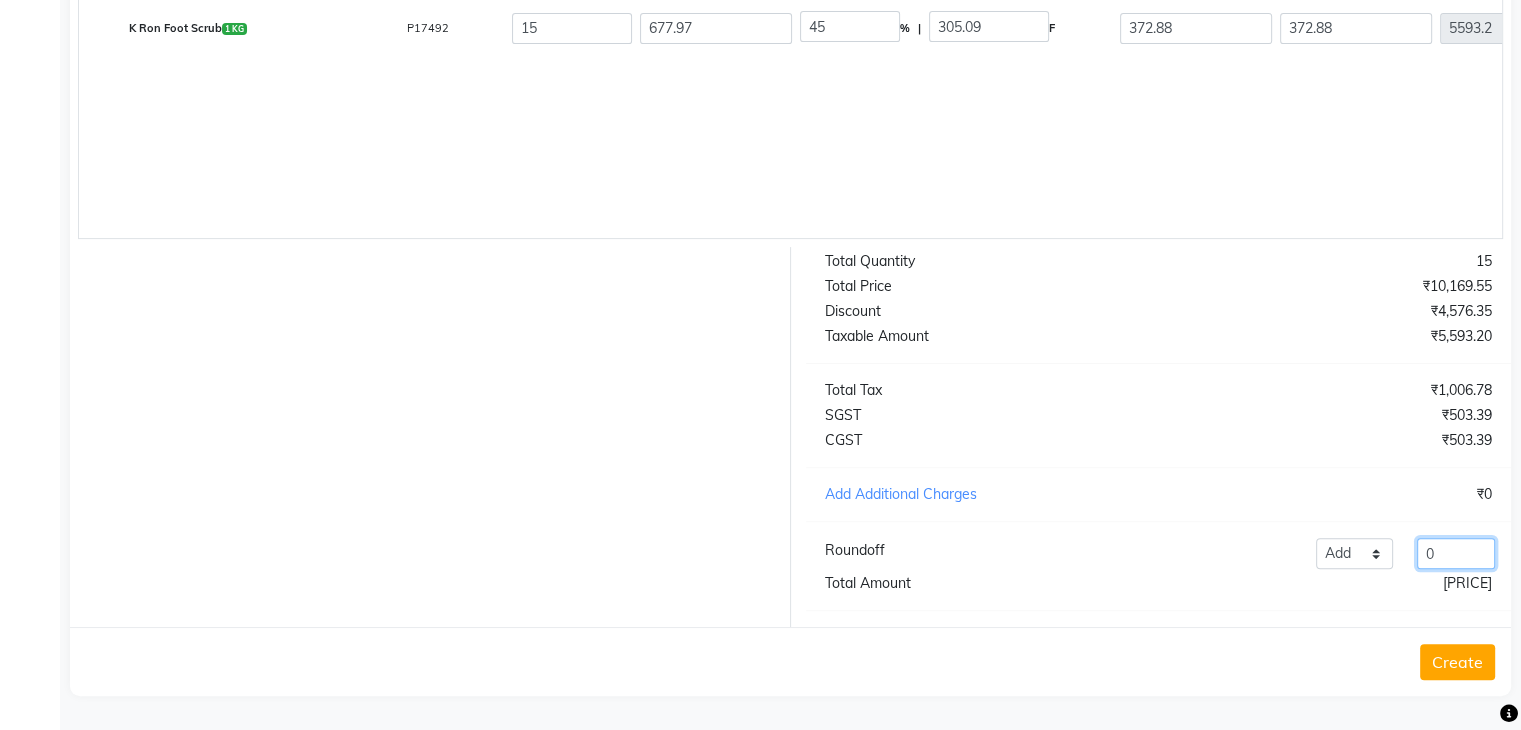 click on "0" 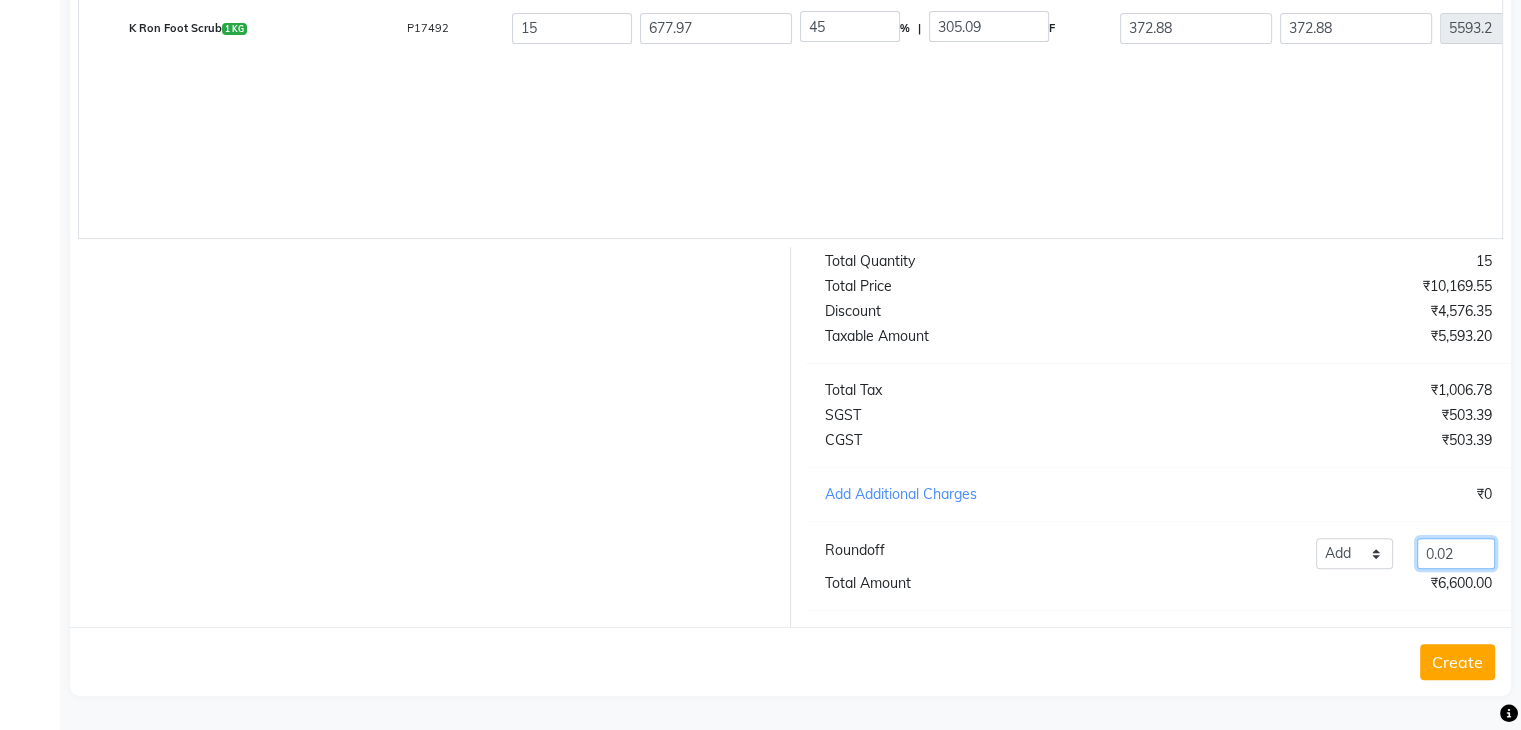 type on "0.02" 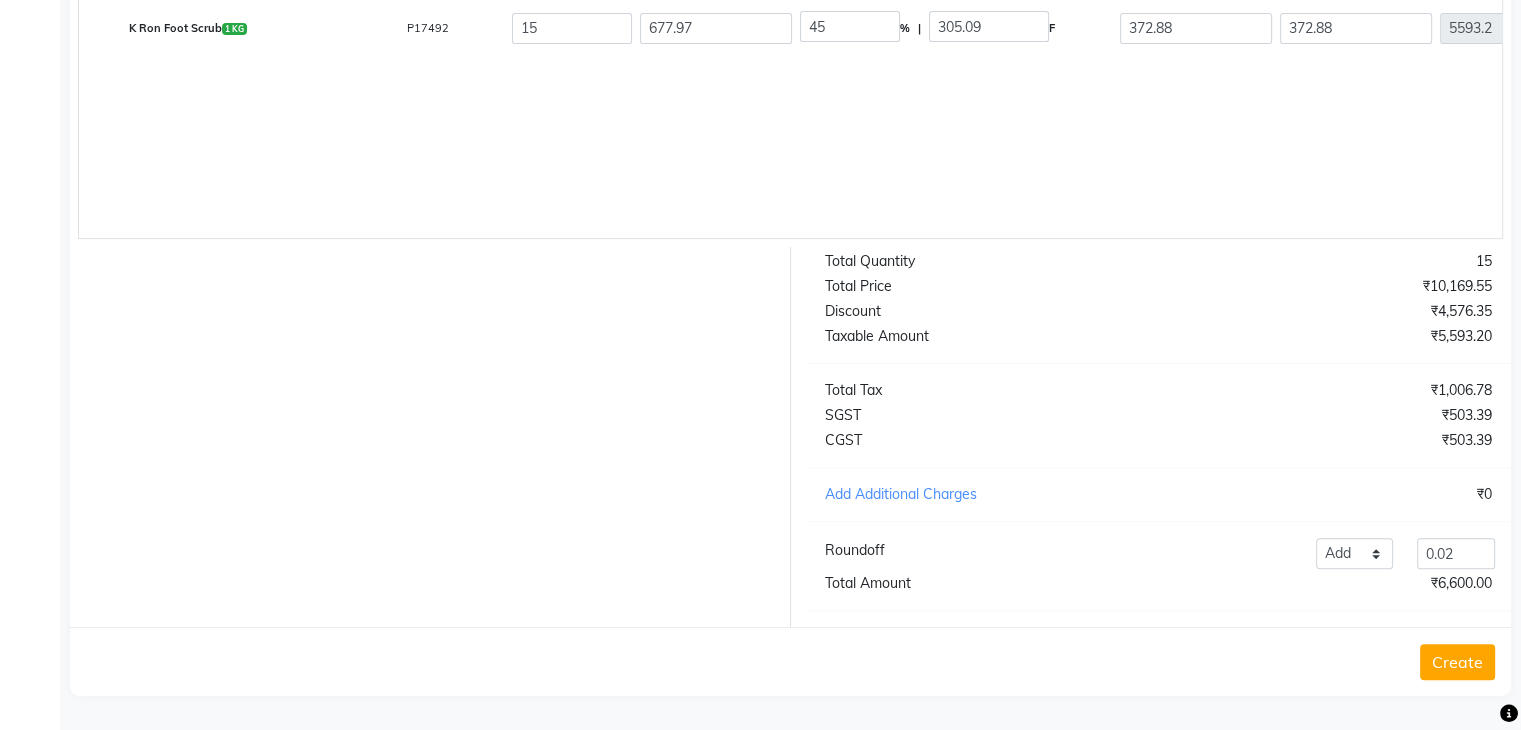 scroll, scrollTop: 0, scrollLeft: 1281, axis: horizontal 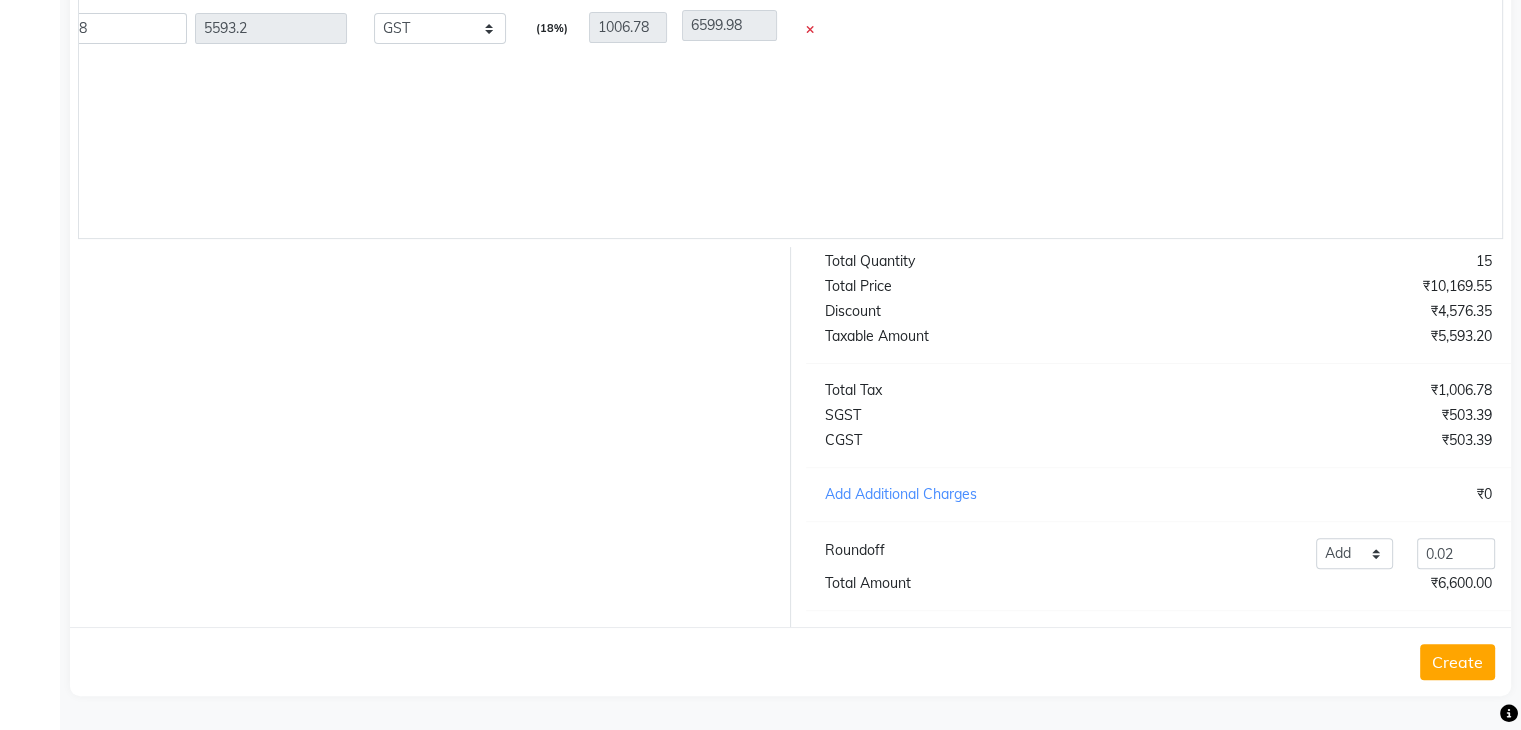 click on "Create" 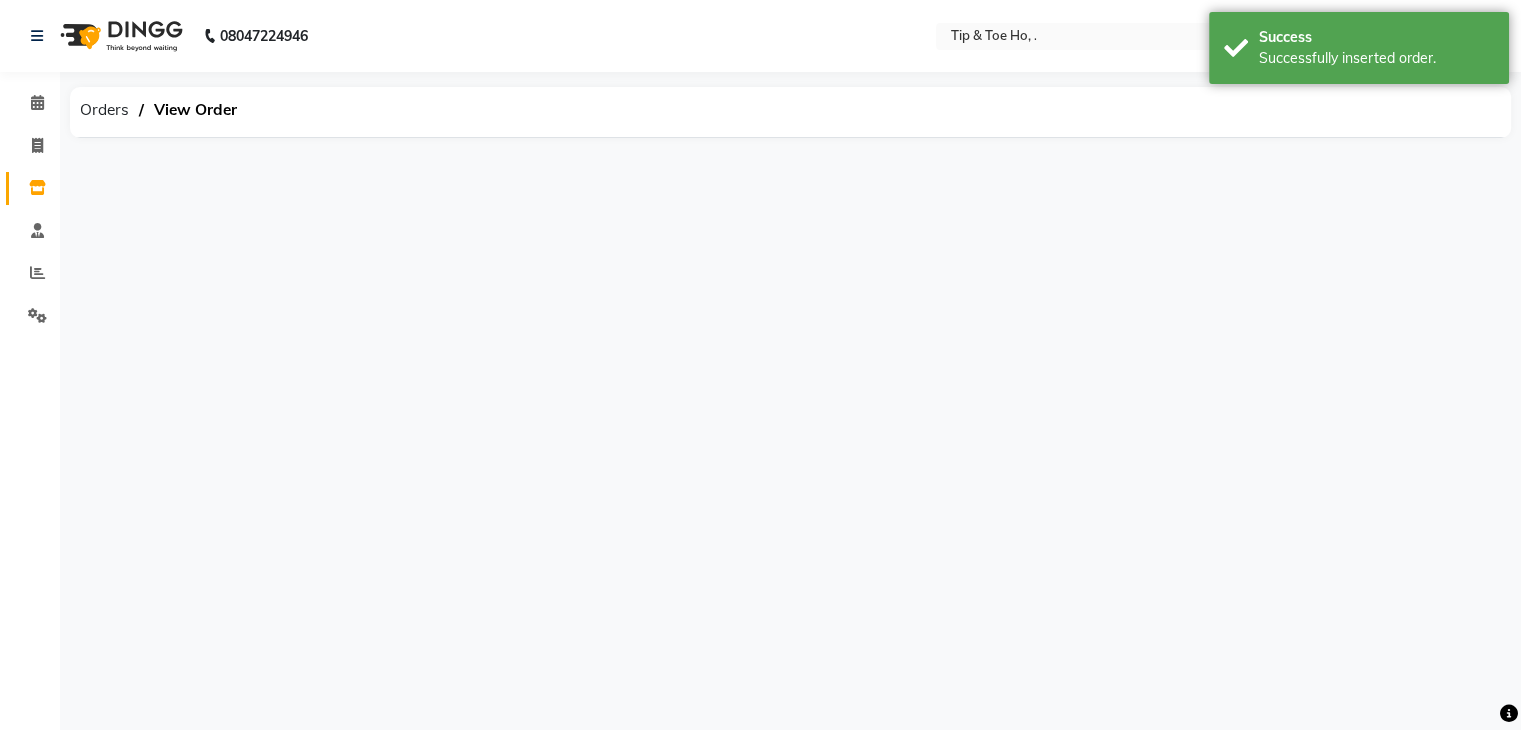 scroll, scrollTop: 0, scrollLeft: 0, axis: both 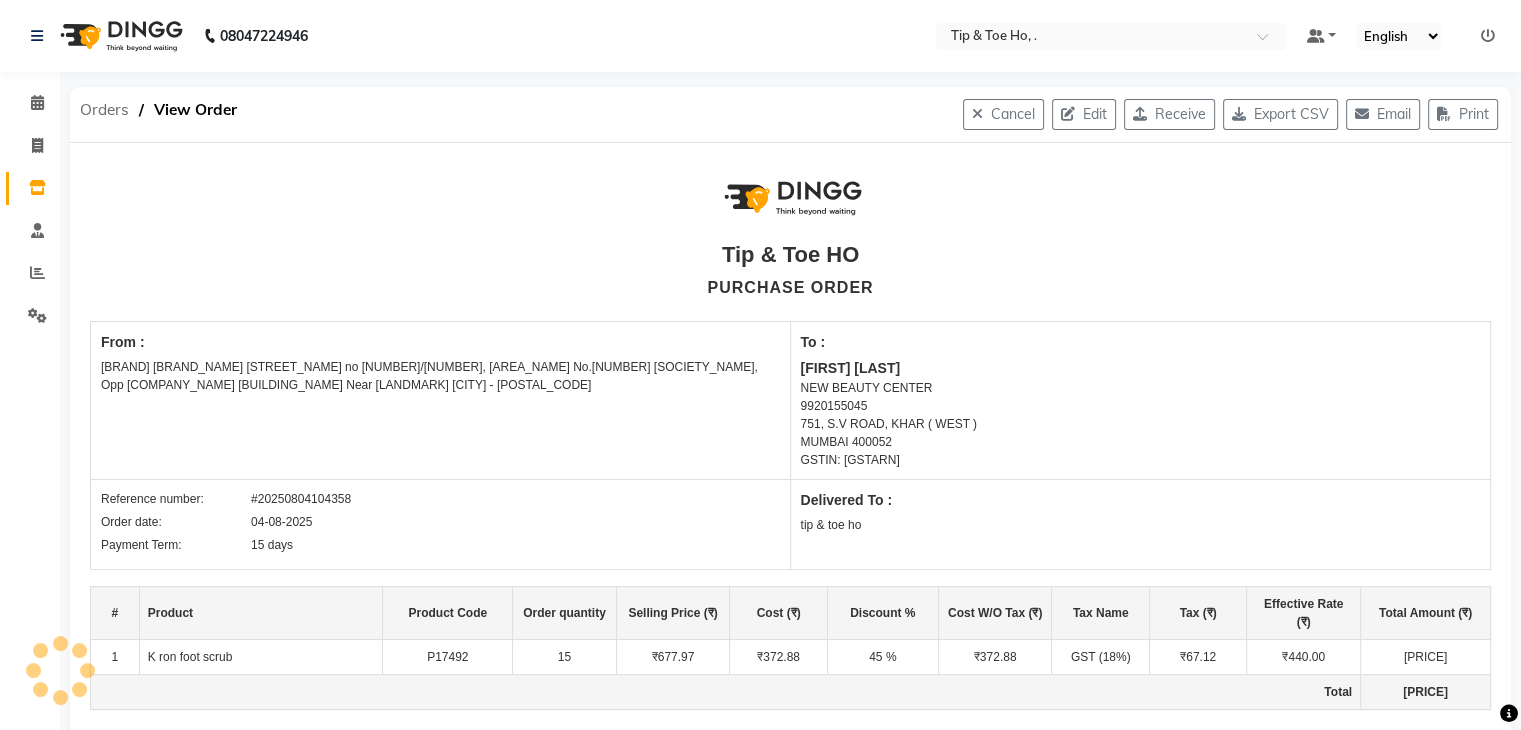 click on "Orders" 